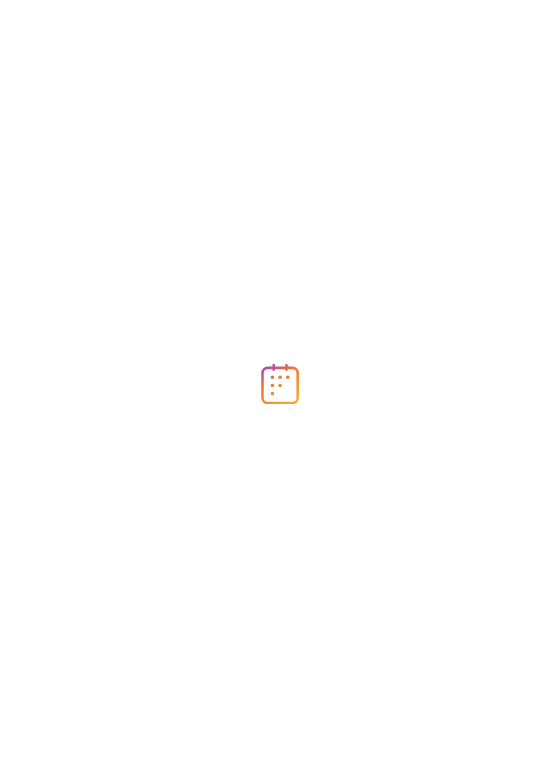 scroll, scrollTop: 0, scrollLeft: 0, axis: both 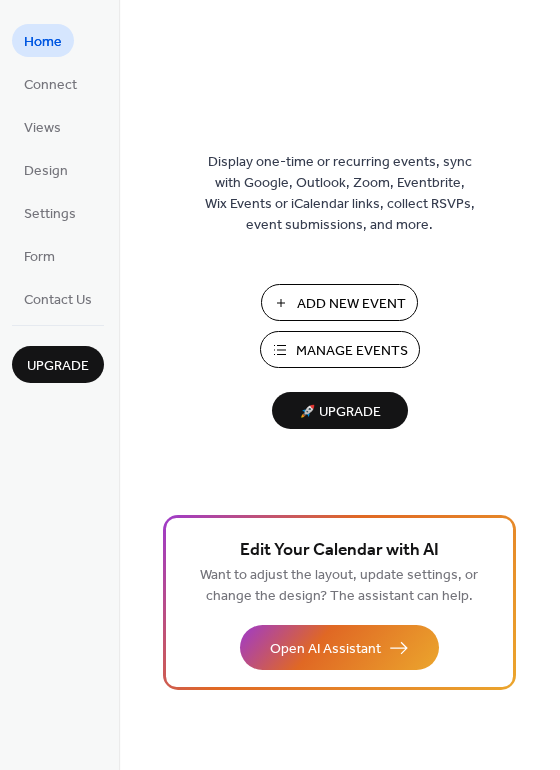 click on "Manage Events" at bounding box center [352, 351] 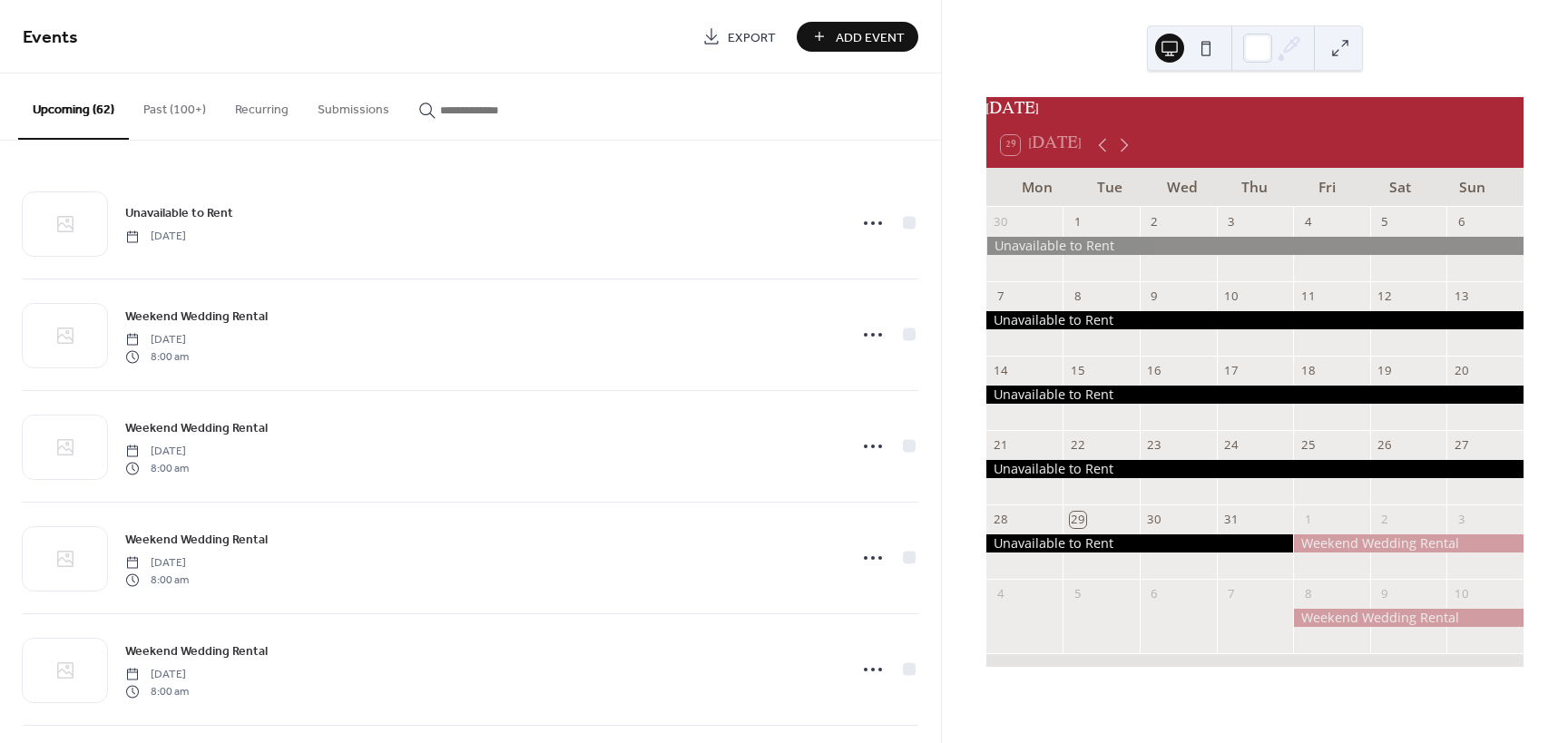 scroll, scrollTop: 0, scrollLeft: 0, axis: both 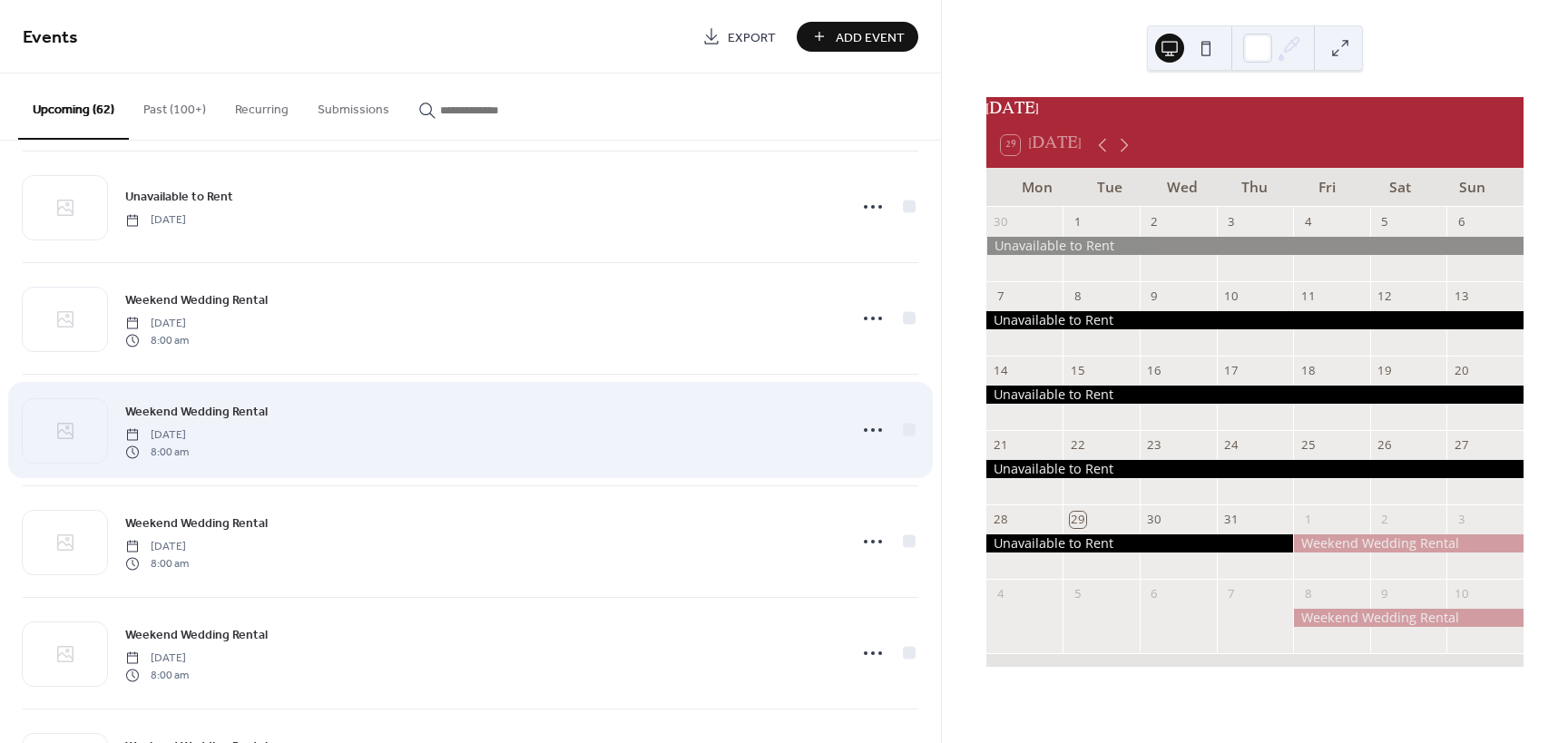 click on "Weekend Wedding Rental  [DATE] 8:00 am" at bounding box center [480, 430] 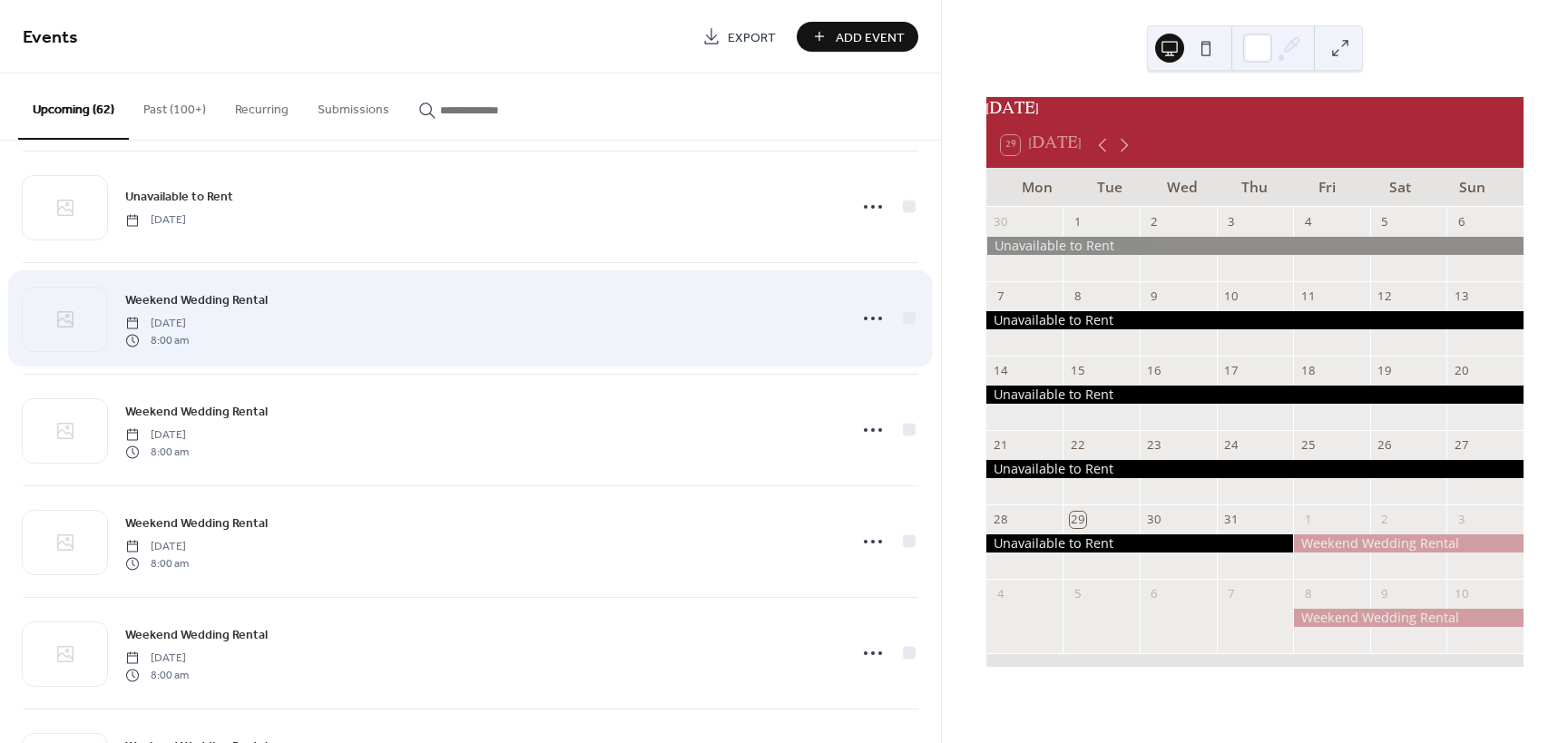 click on "Weekend Wedding Rental [DATE] 8:00 am" at bounding box center (480, 318) 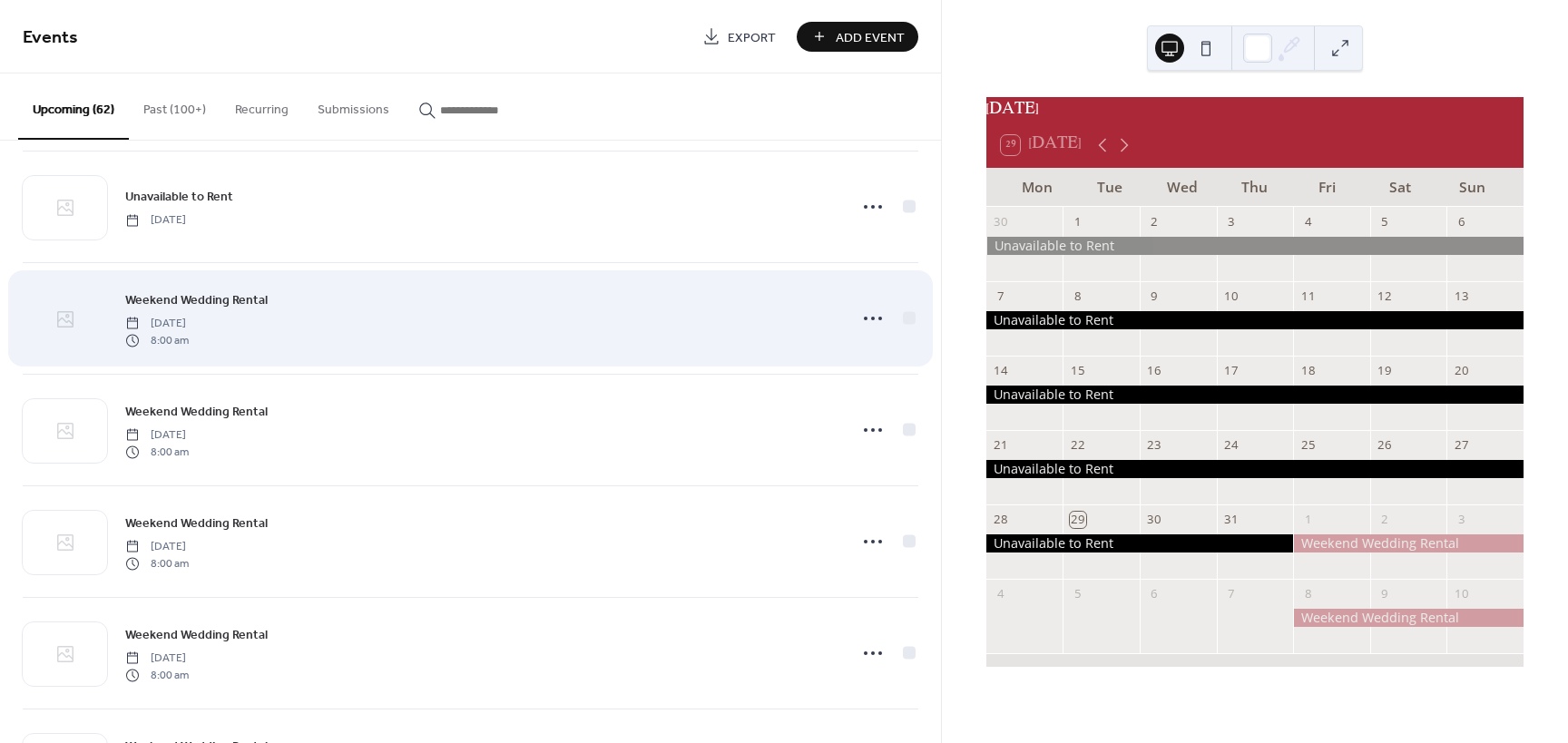 click 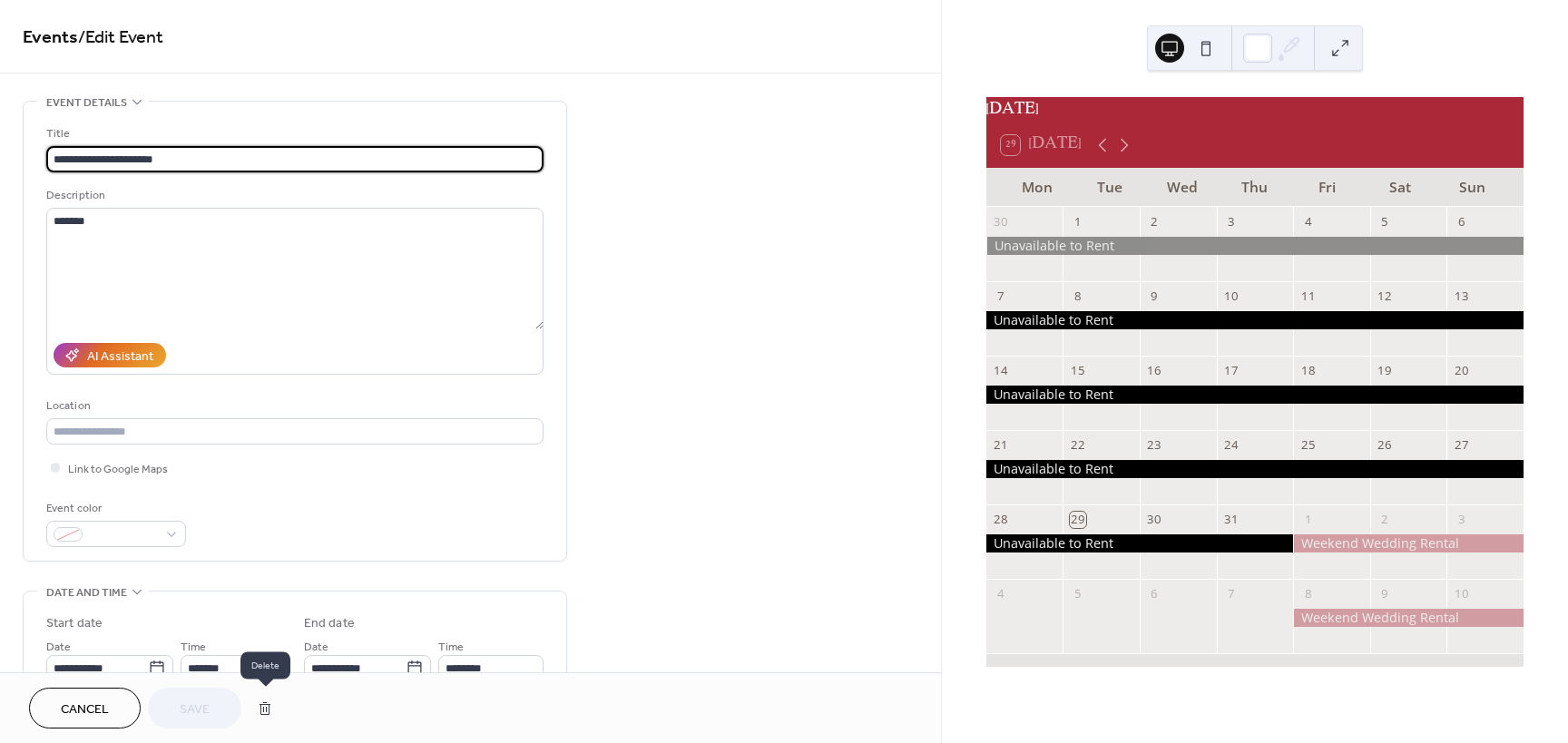 click at bounding box center (265, 709) 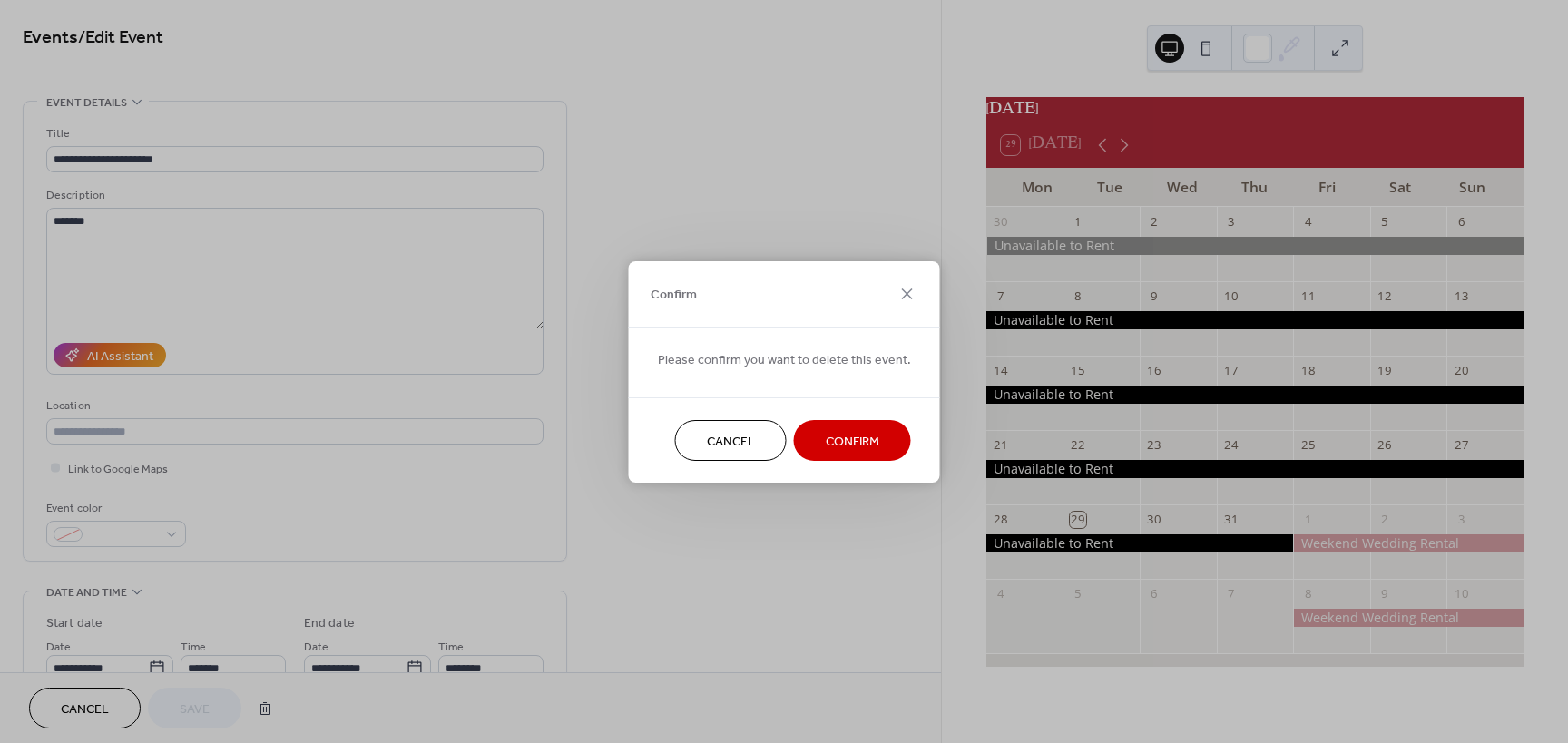 click on "Confirm" at bounding box center (852, 441) 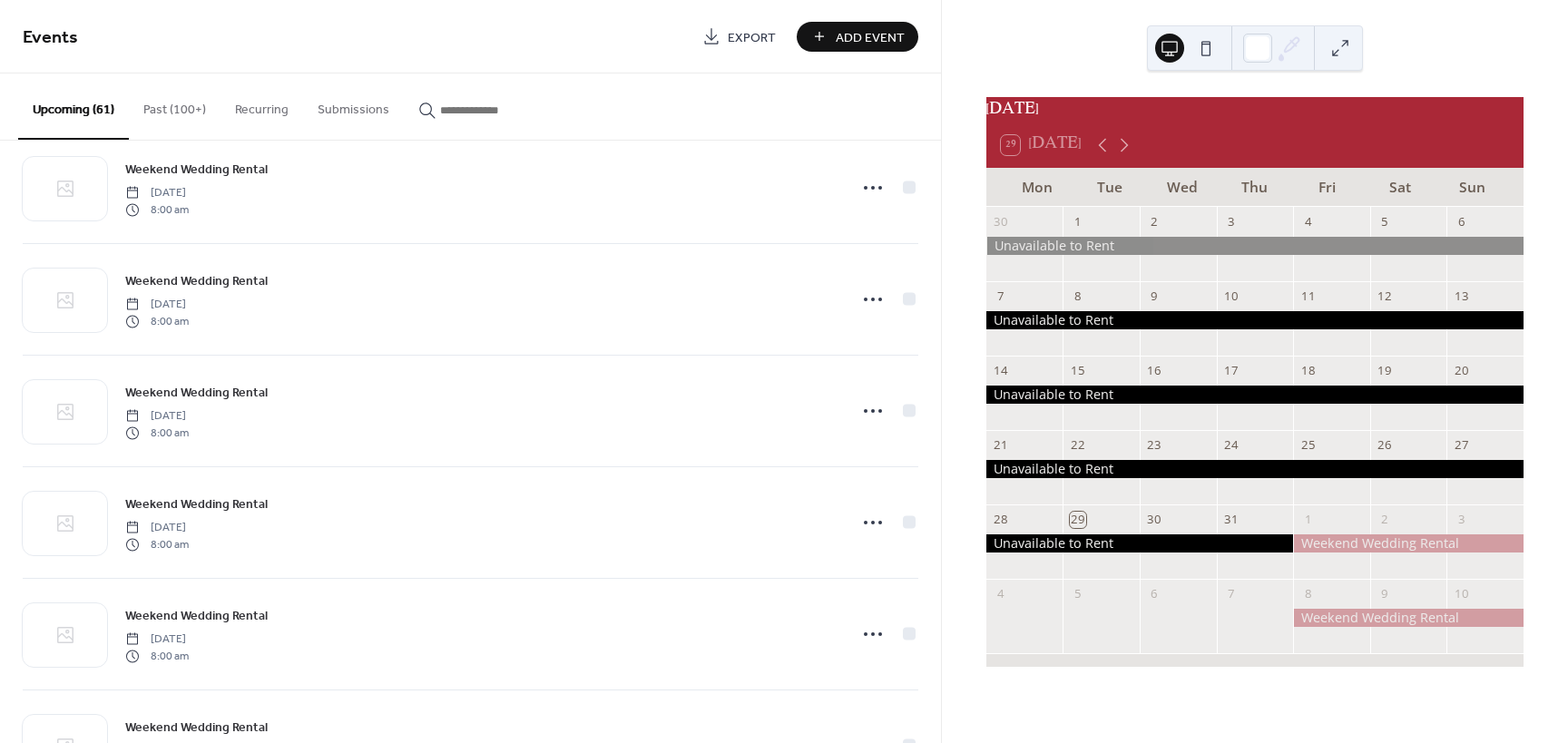scroll, scrollTop: 1452, scrollLeft: 0, axis: vertical 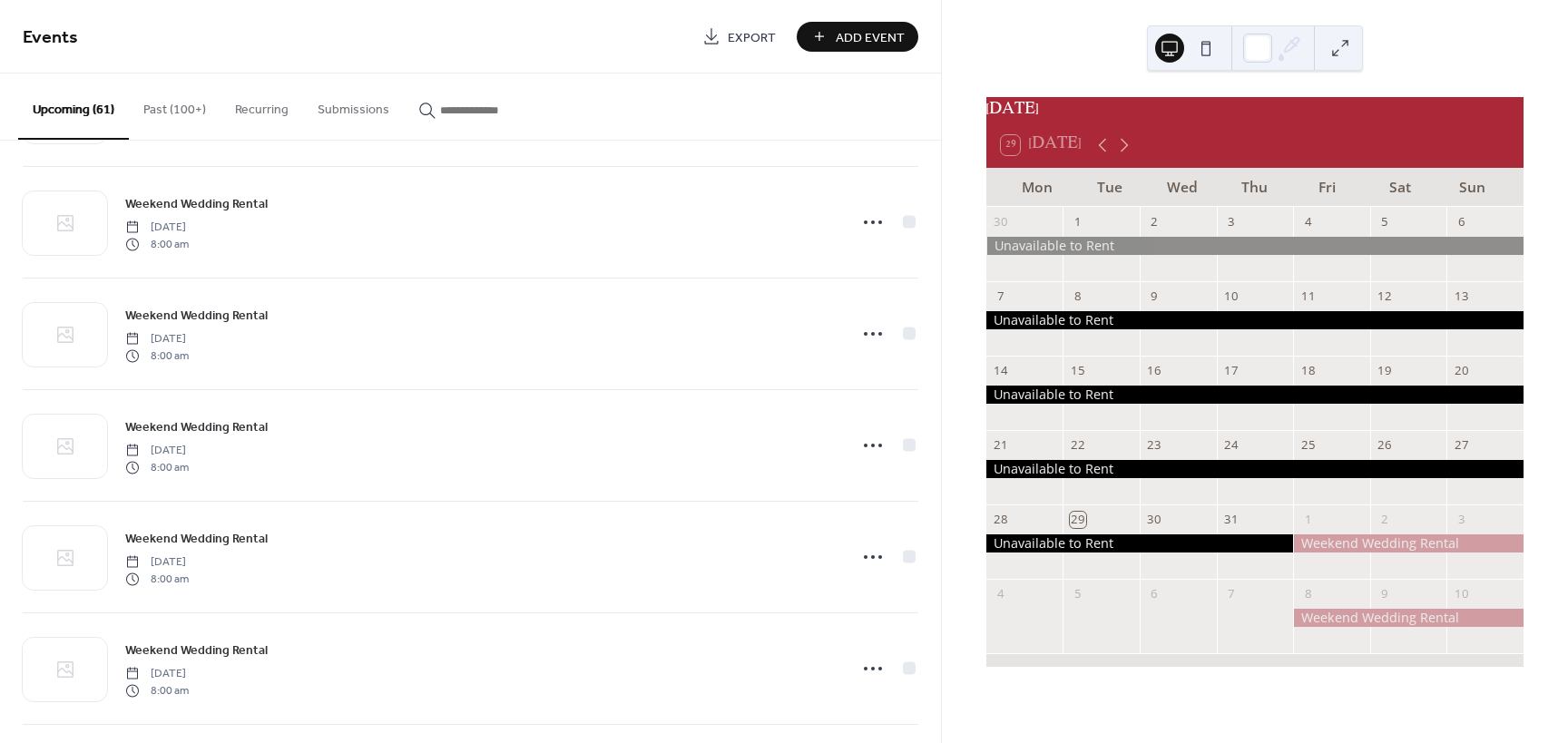 click on "Add Event" at bounding box center (870, 37) 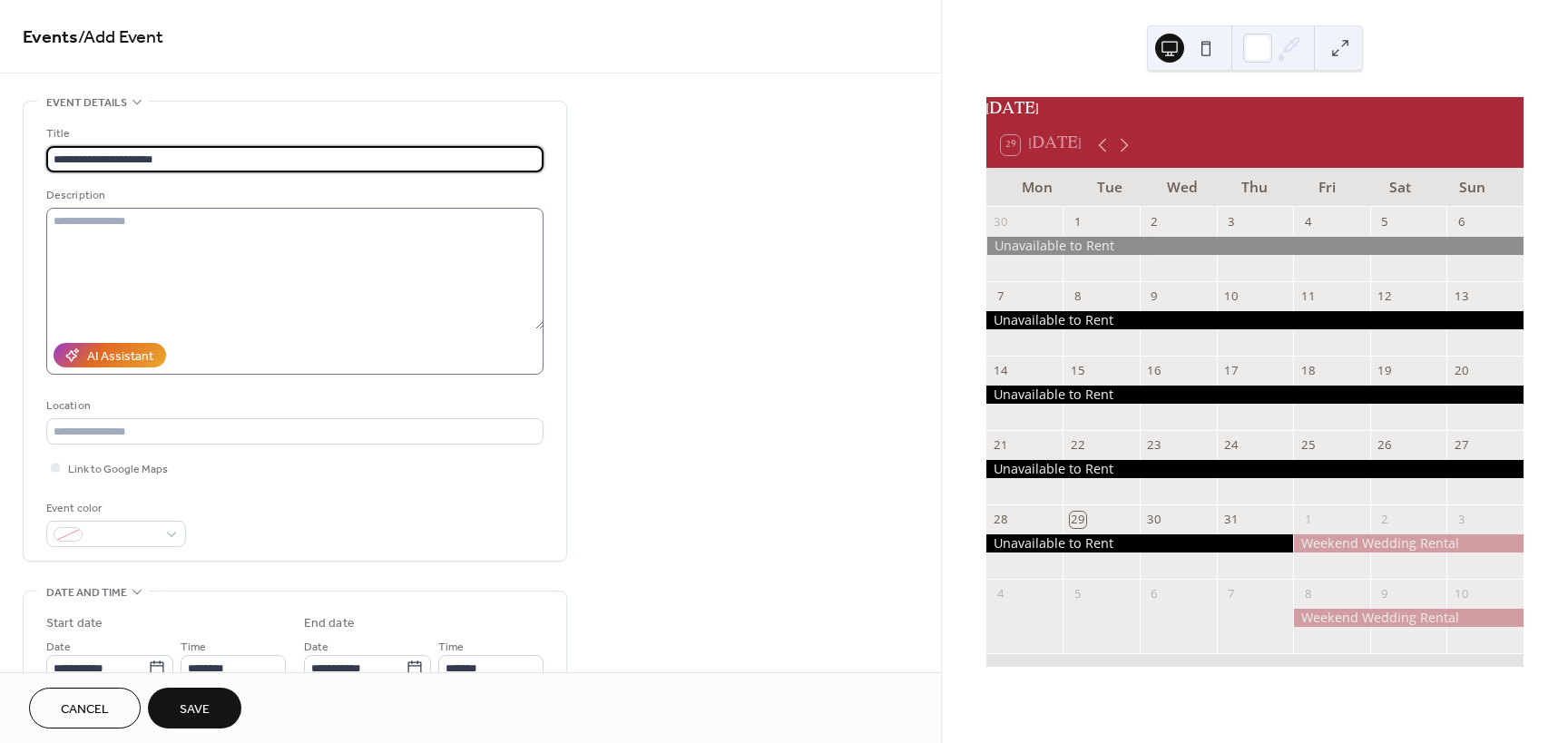 type on "**********" 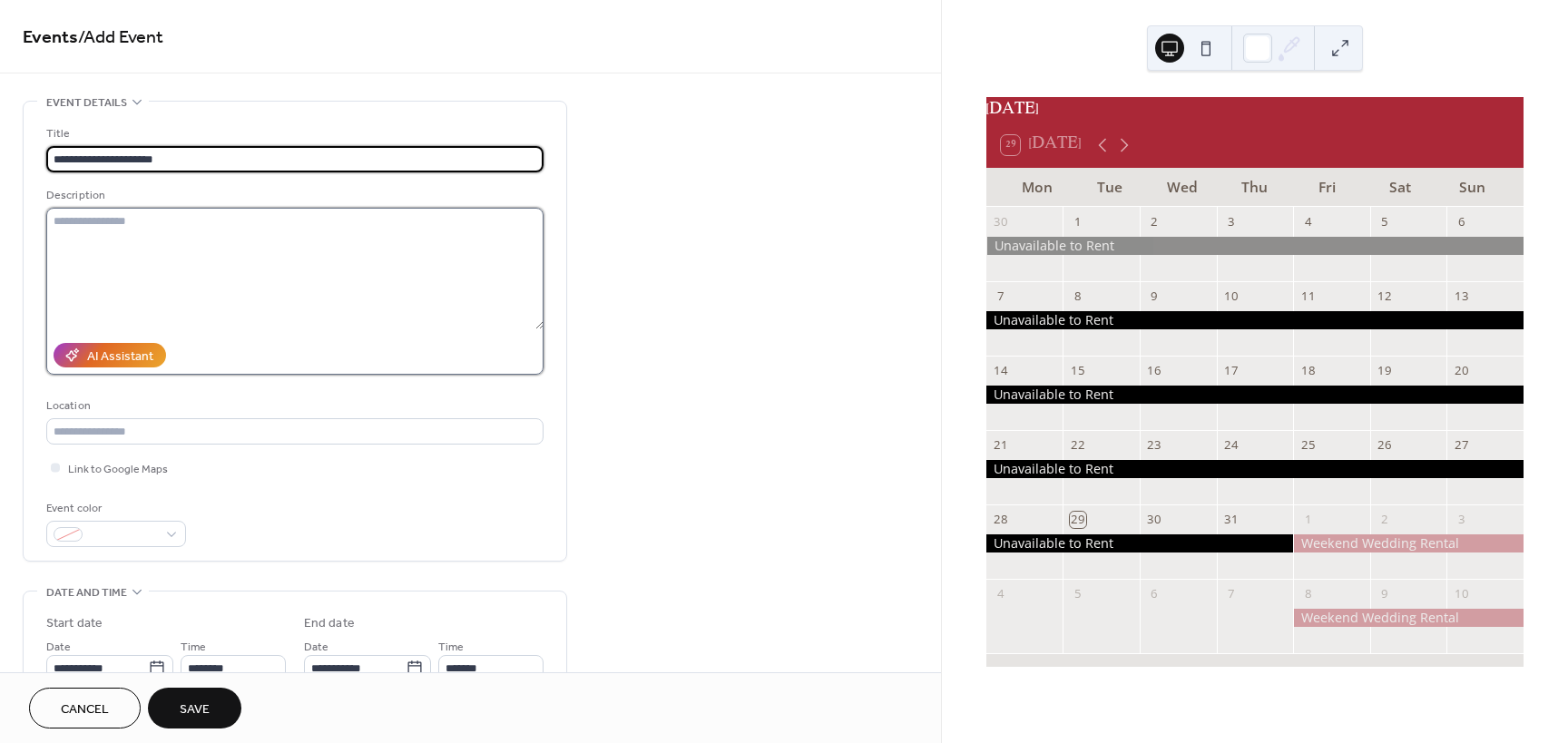 click at bounding box center (295, 269) 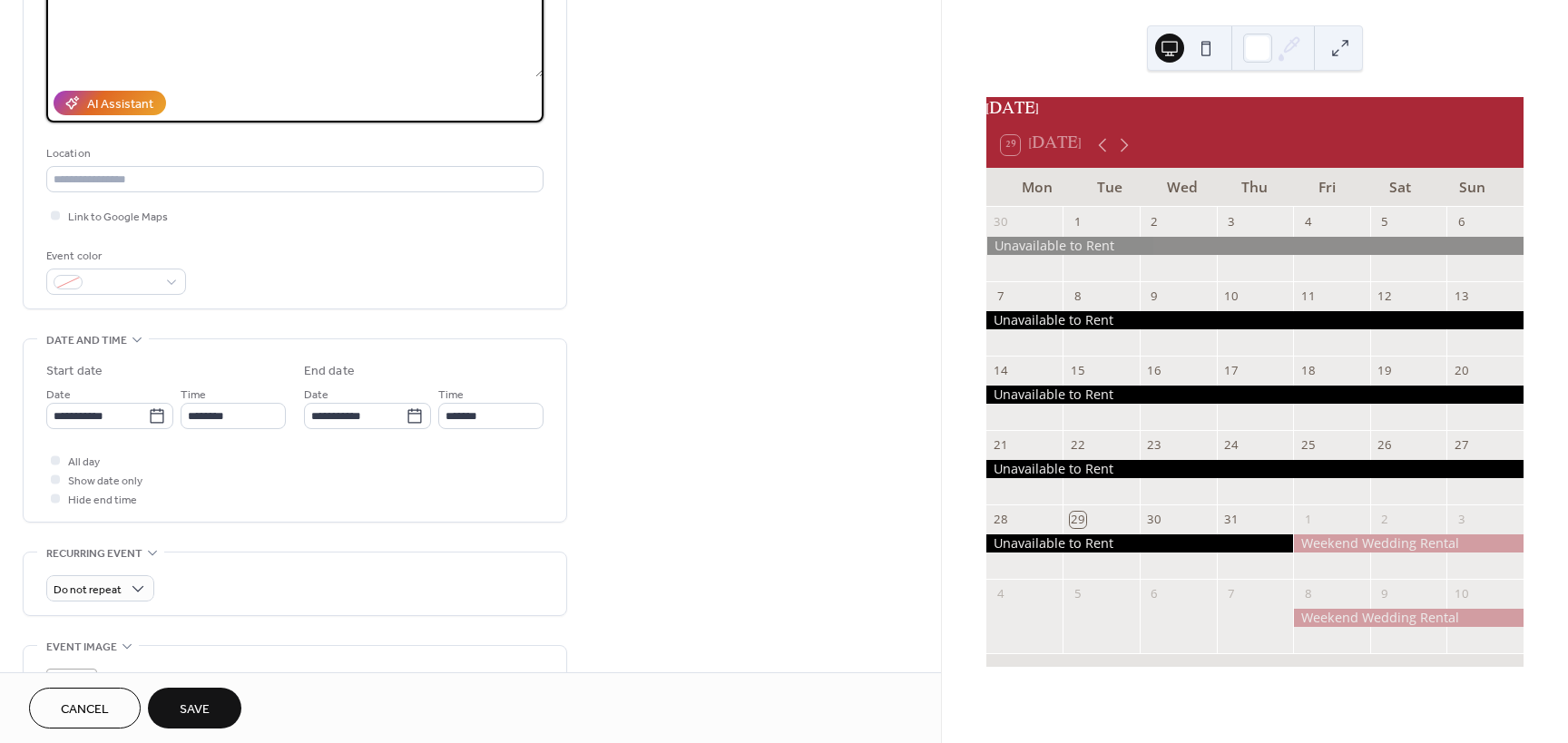 scroll, scrollTop: 272, scrollLeft: 0, axis: vertical 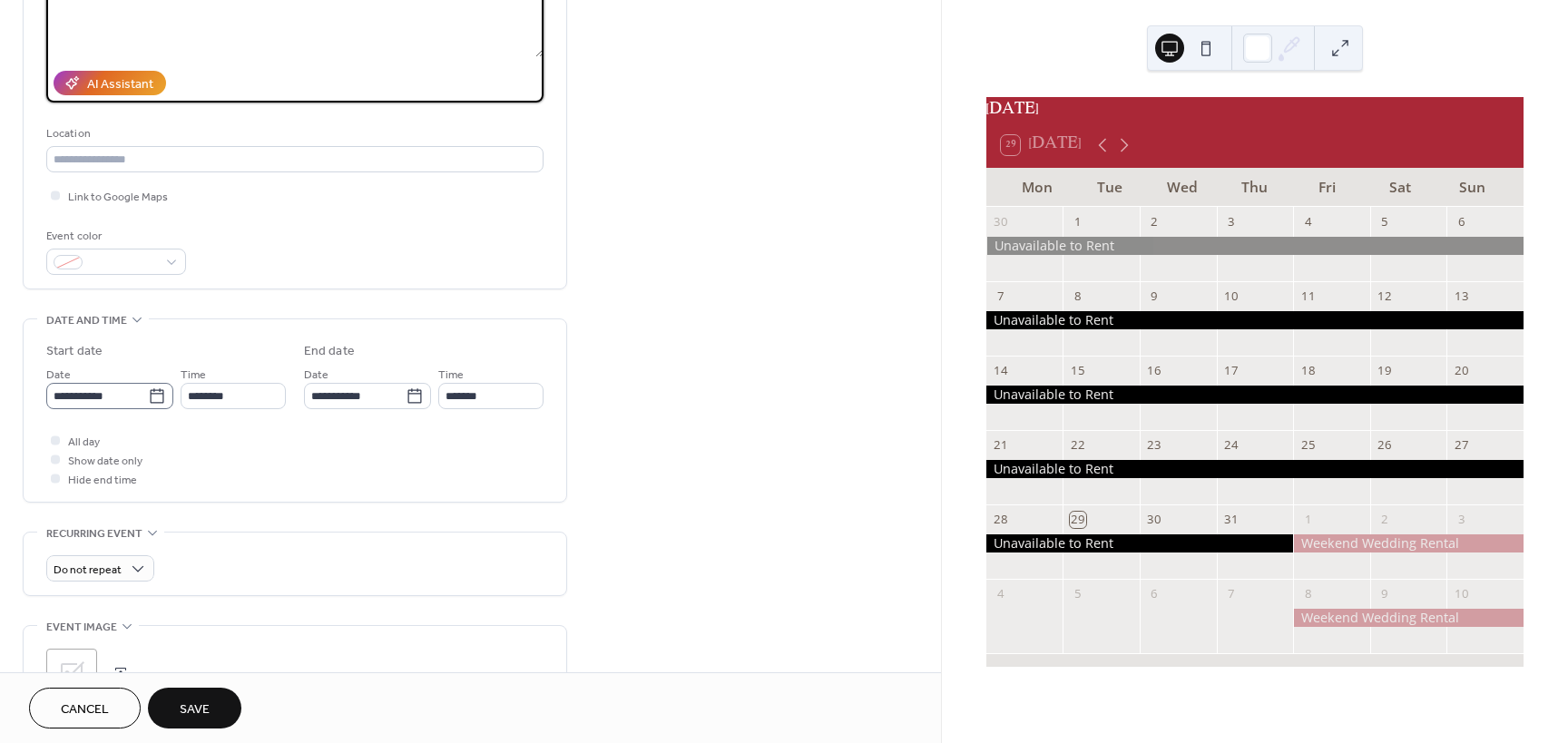 type on "*******" 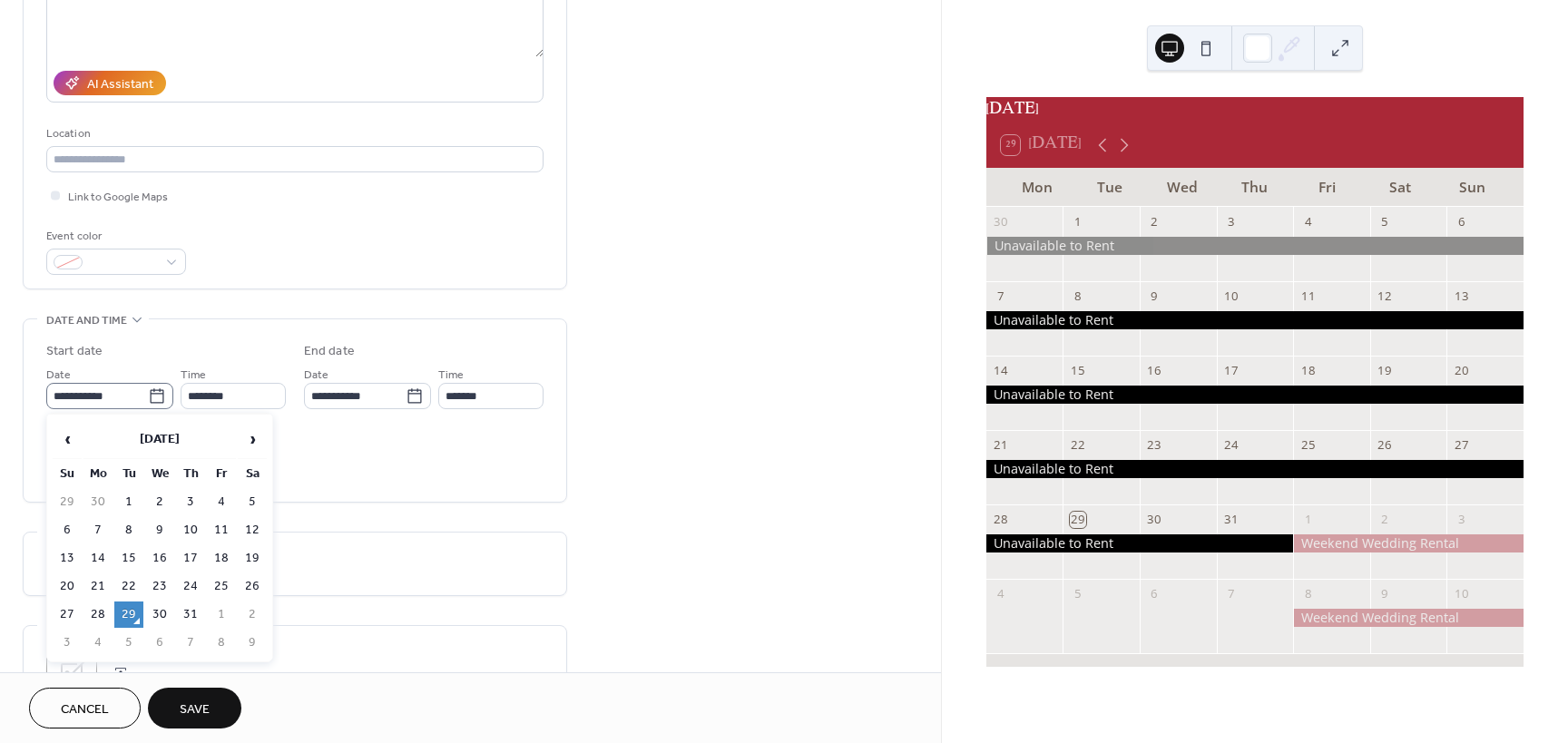 click 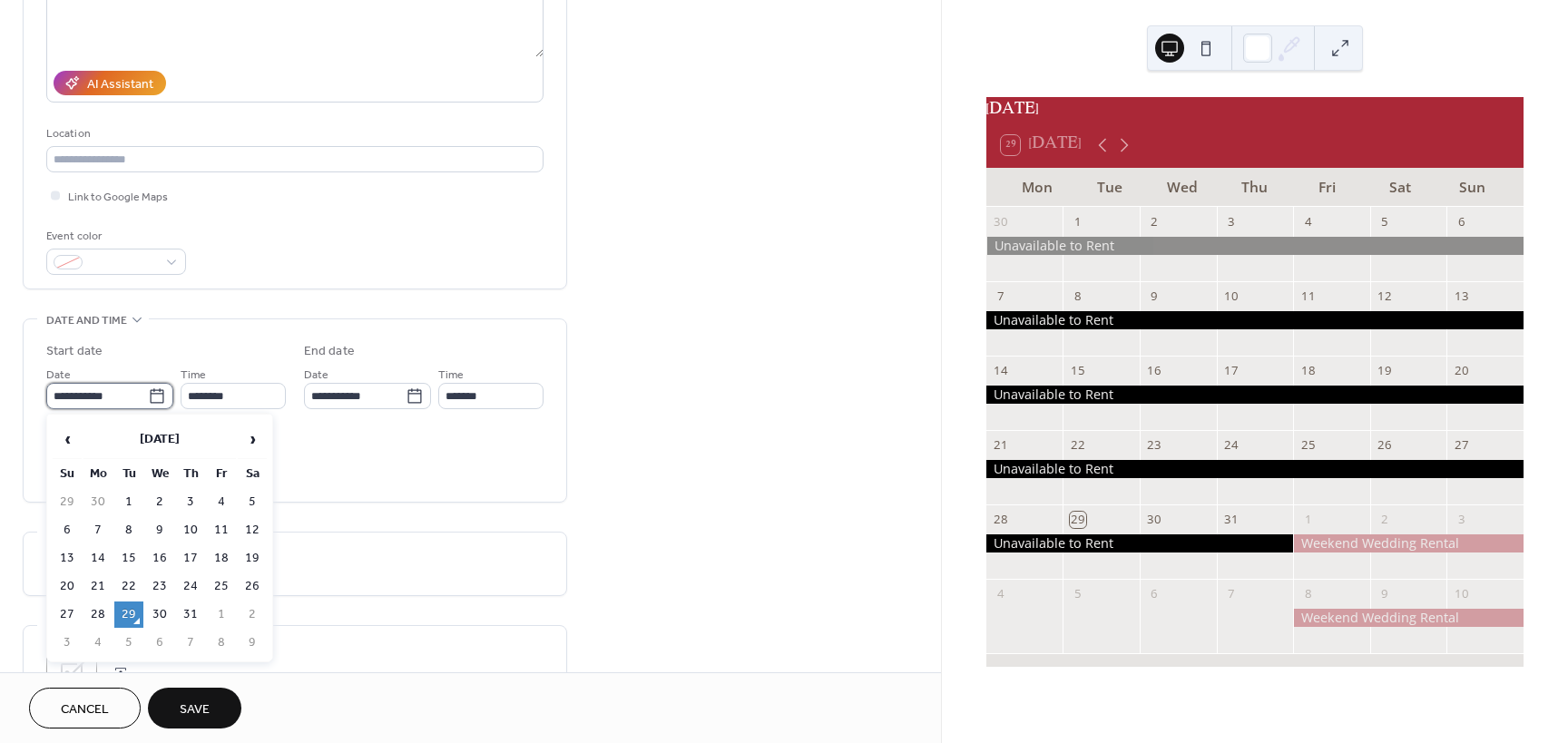click on "**********" at bounding box center [97, 396] 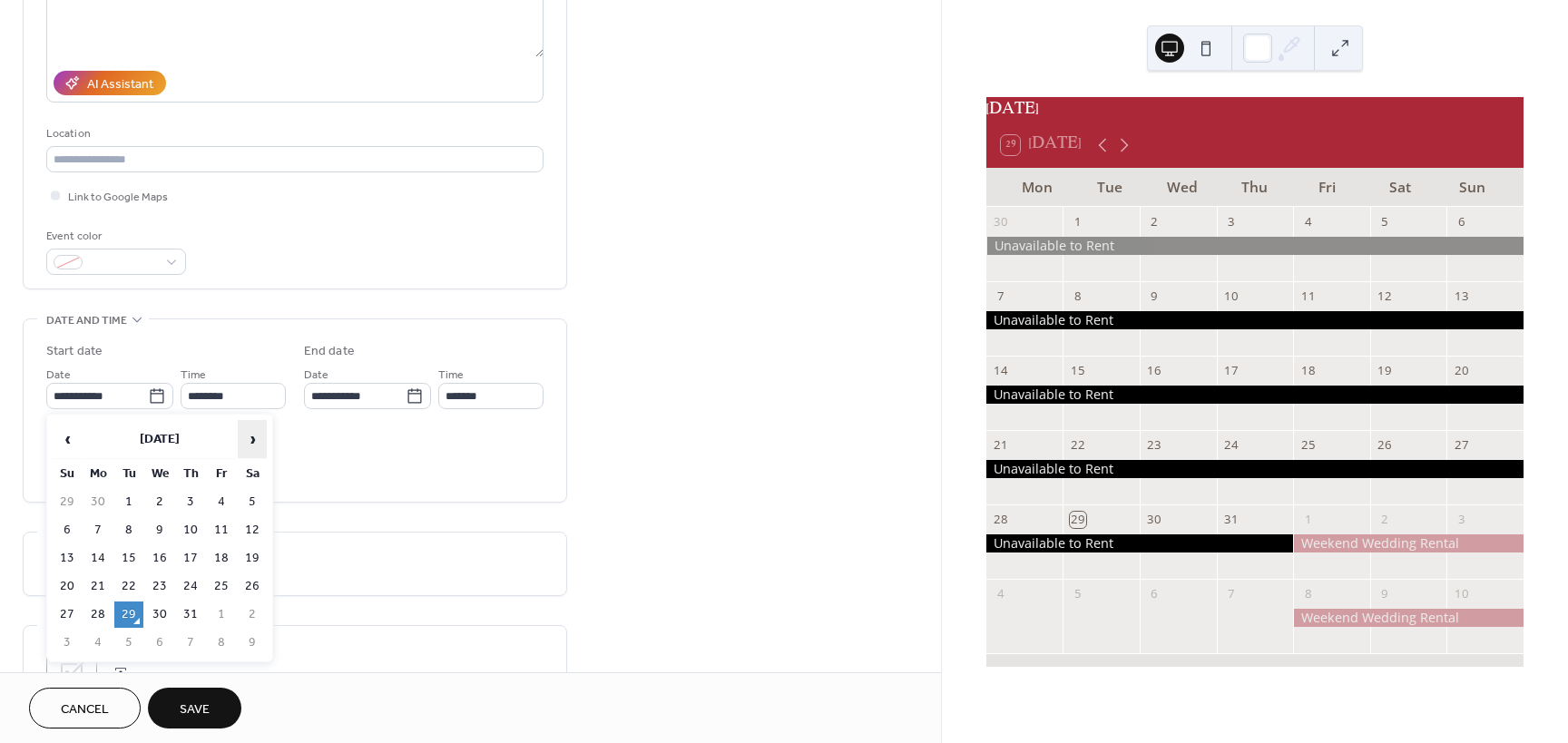 click on "›" at bounding box center (252, 439) 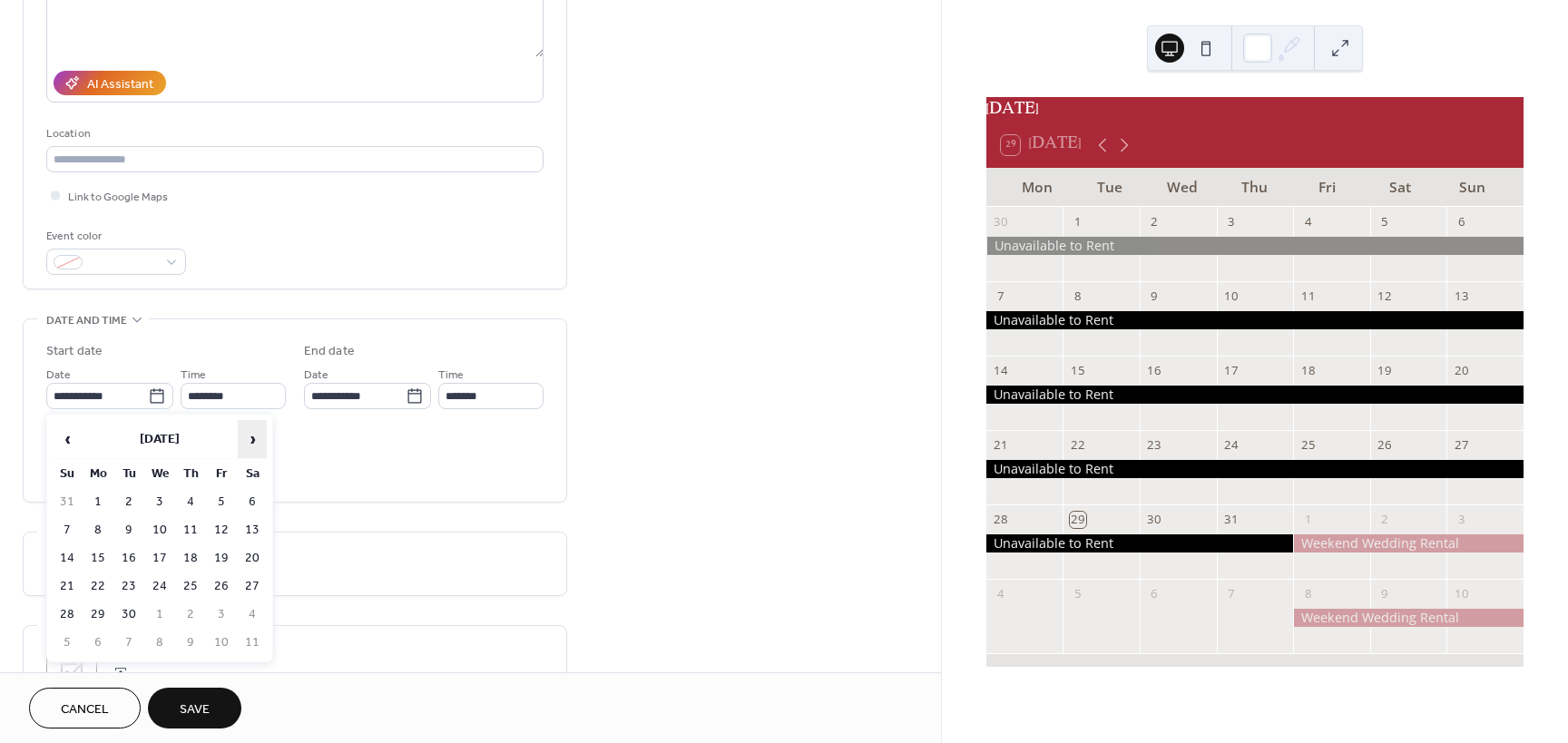 click on "›" at bounding box center [252, 439] 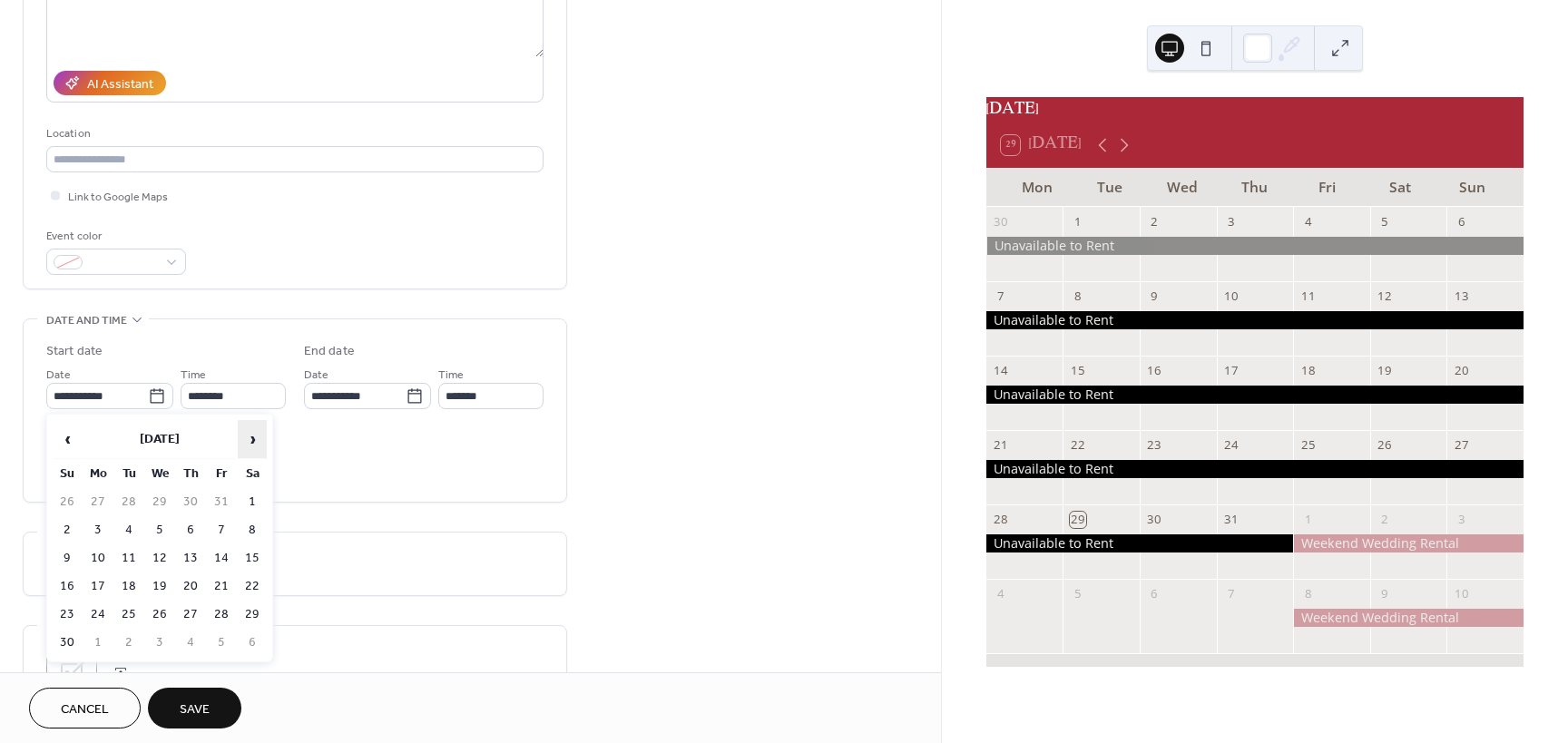 click on "›" at bounding box center [252, 439] 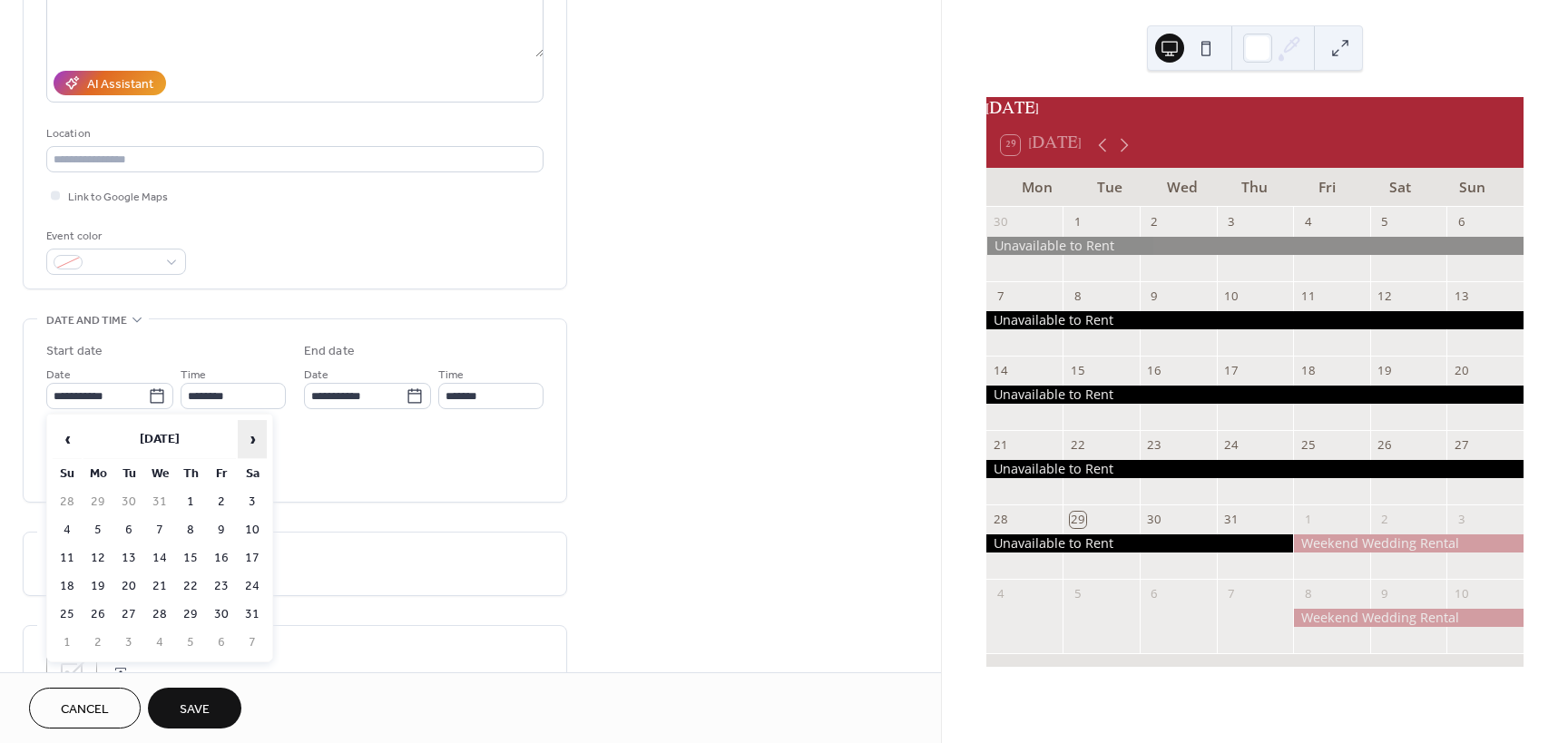 click on "›" at bounding box center [252, 439] 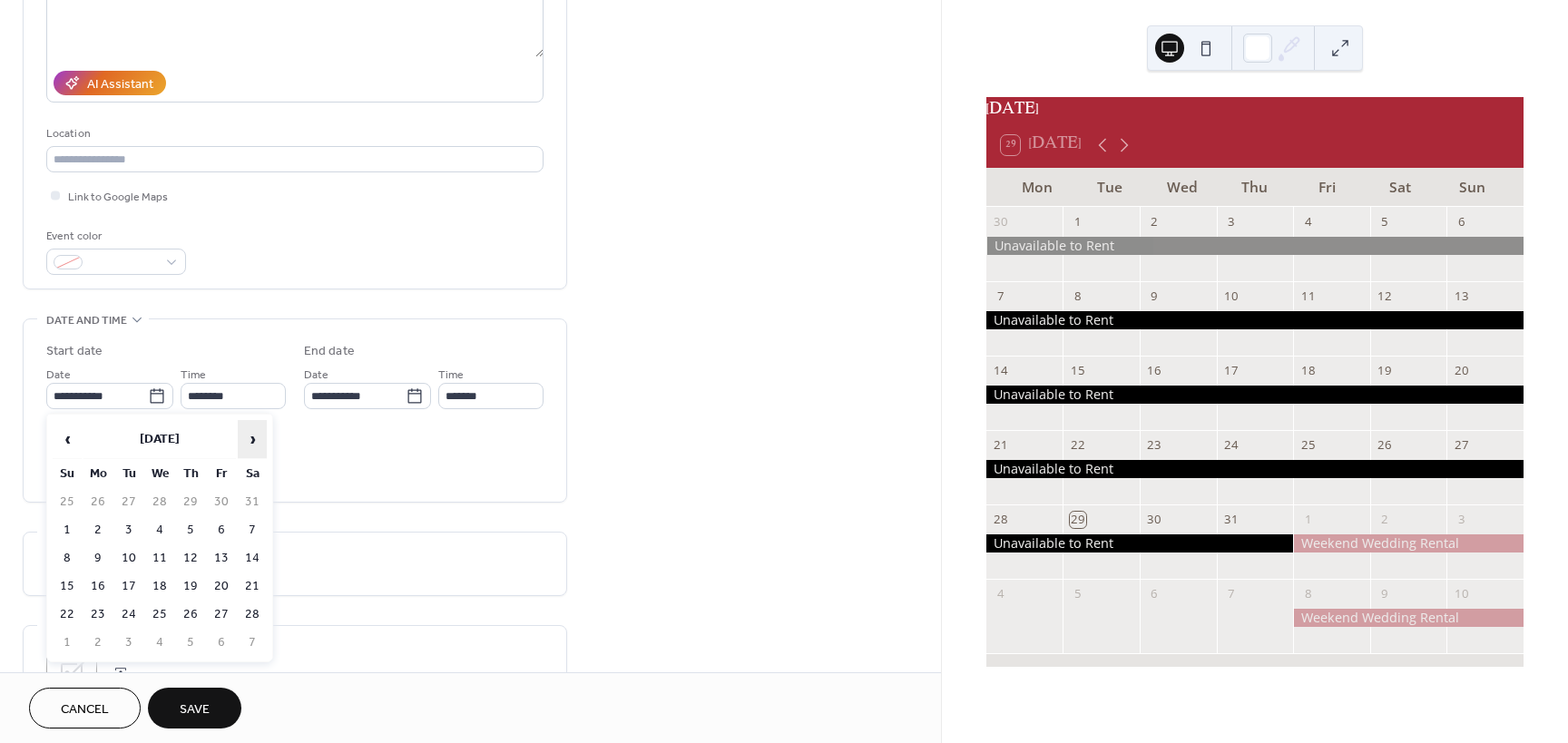 click on "›" at bounding box center (252, 439) 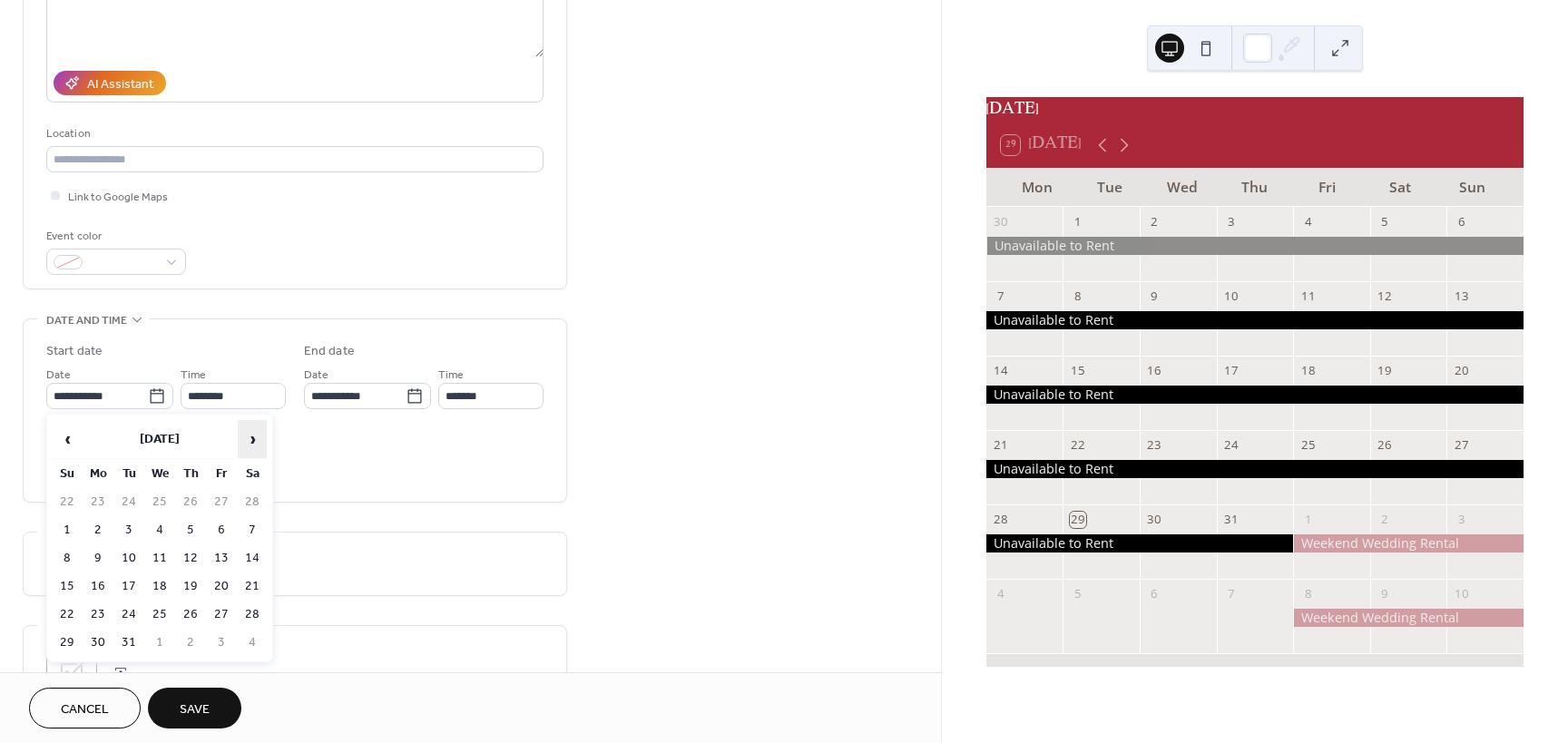 click on "›" at bounding box center [252, 439] 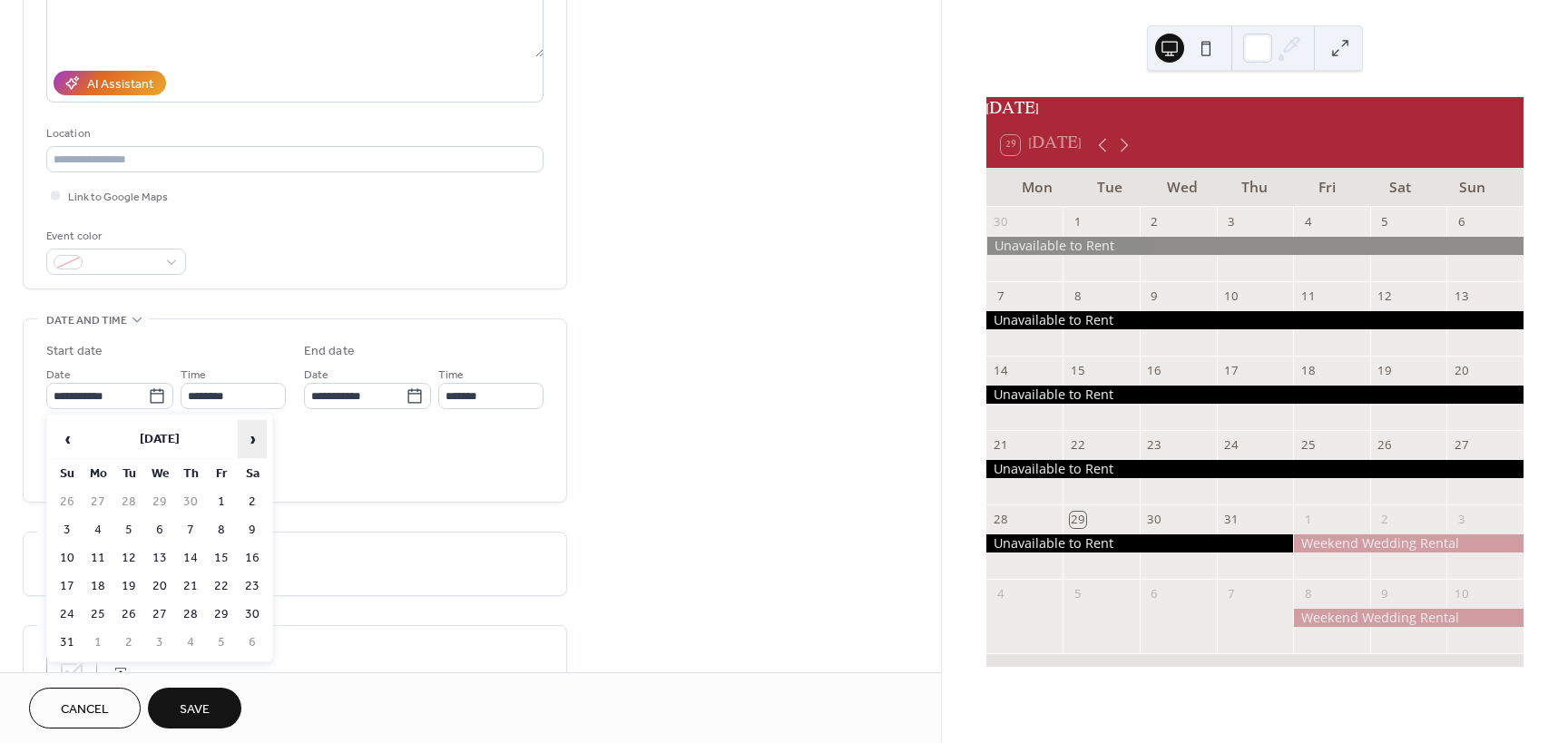 click on "›" at bounding box center [252, 439] 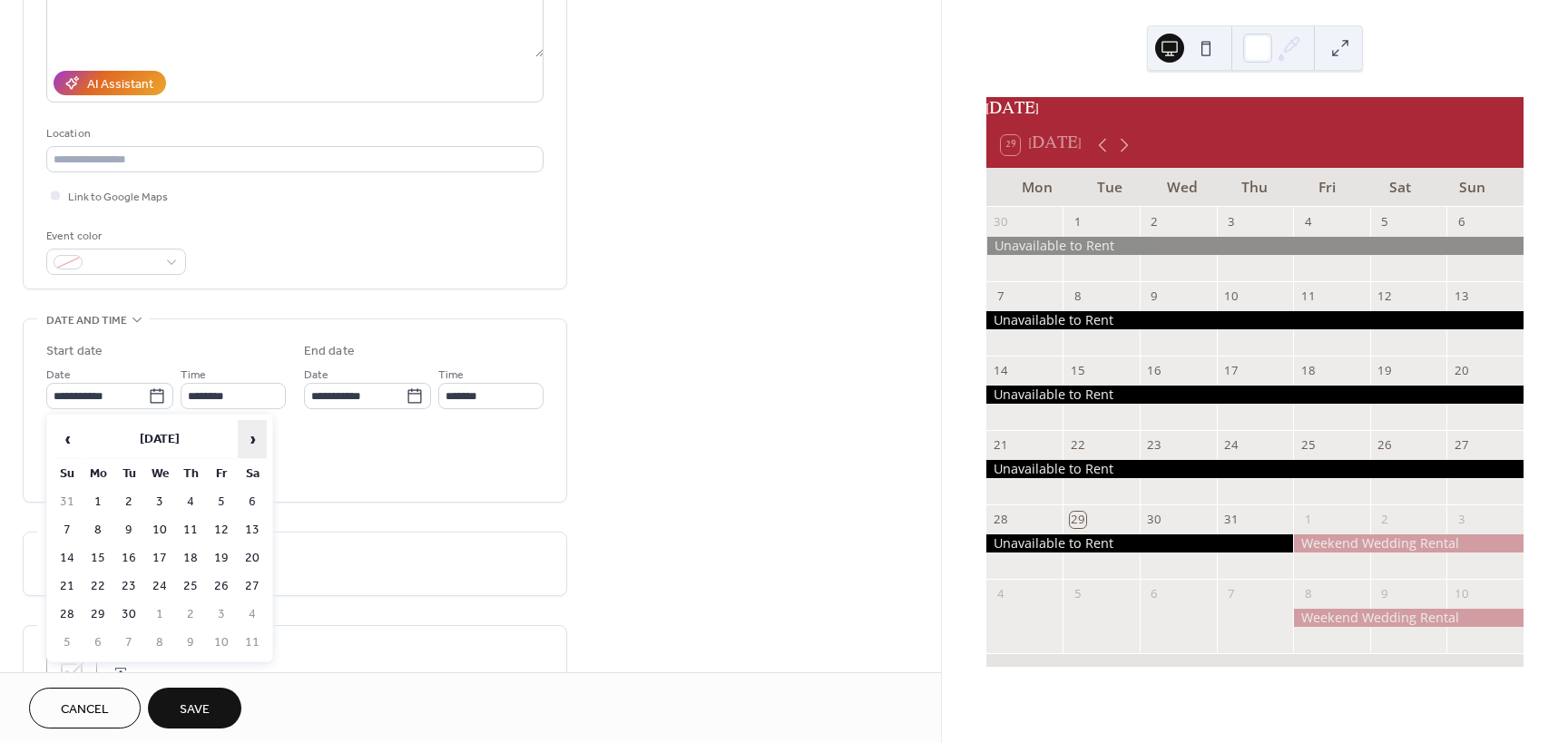 click on "›" at bounding box center [252, 439] 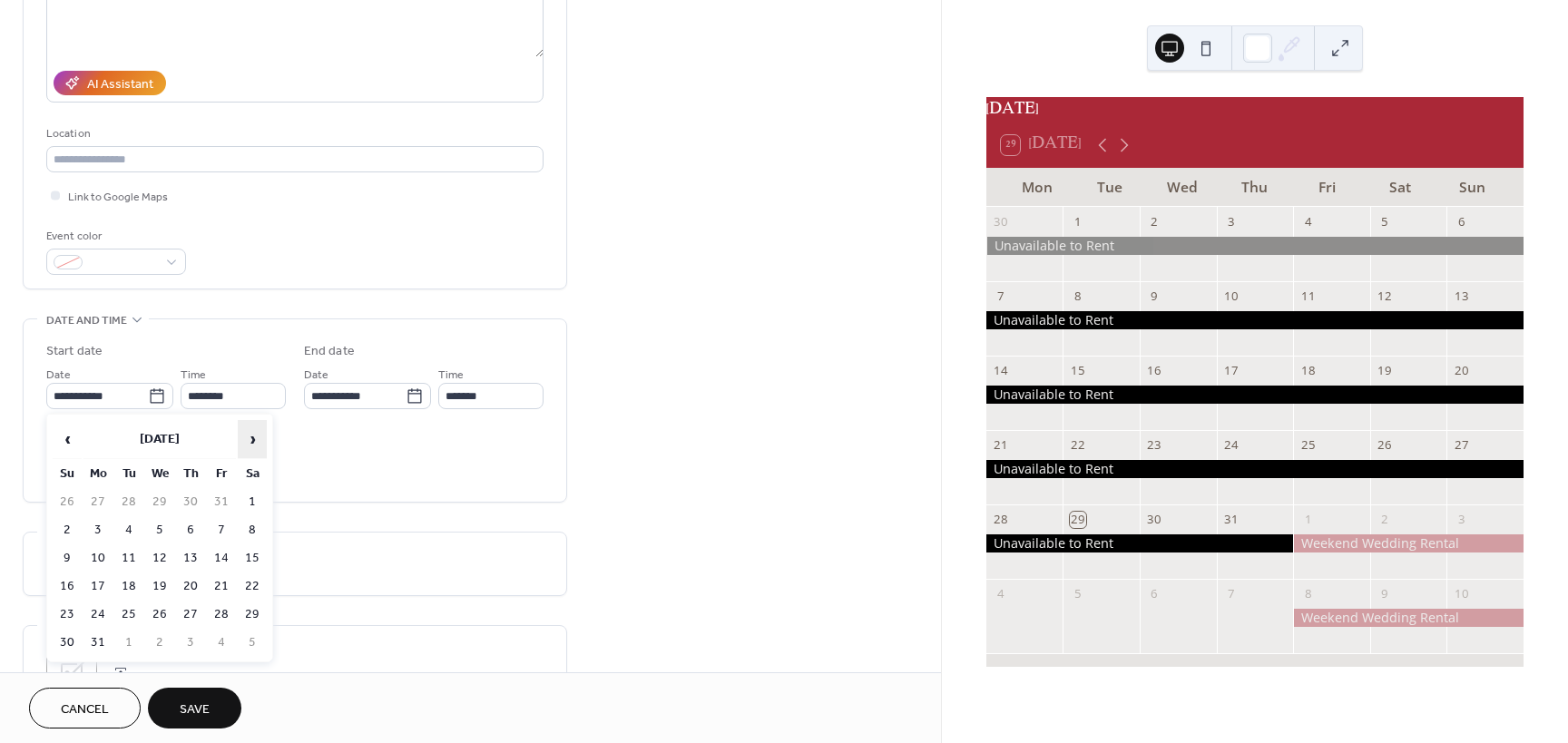 click on "›" at bounding box center (252, 439) 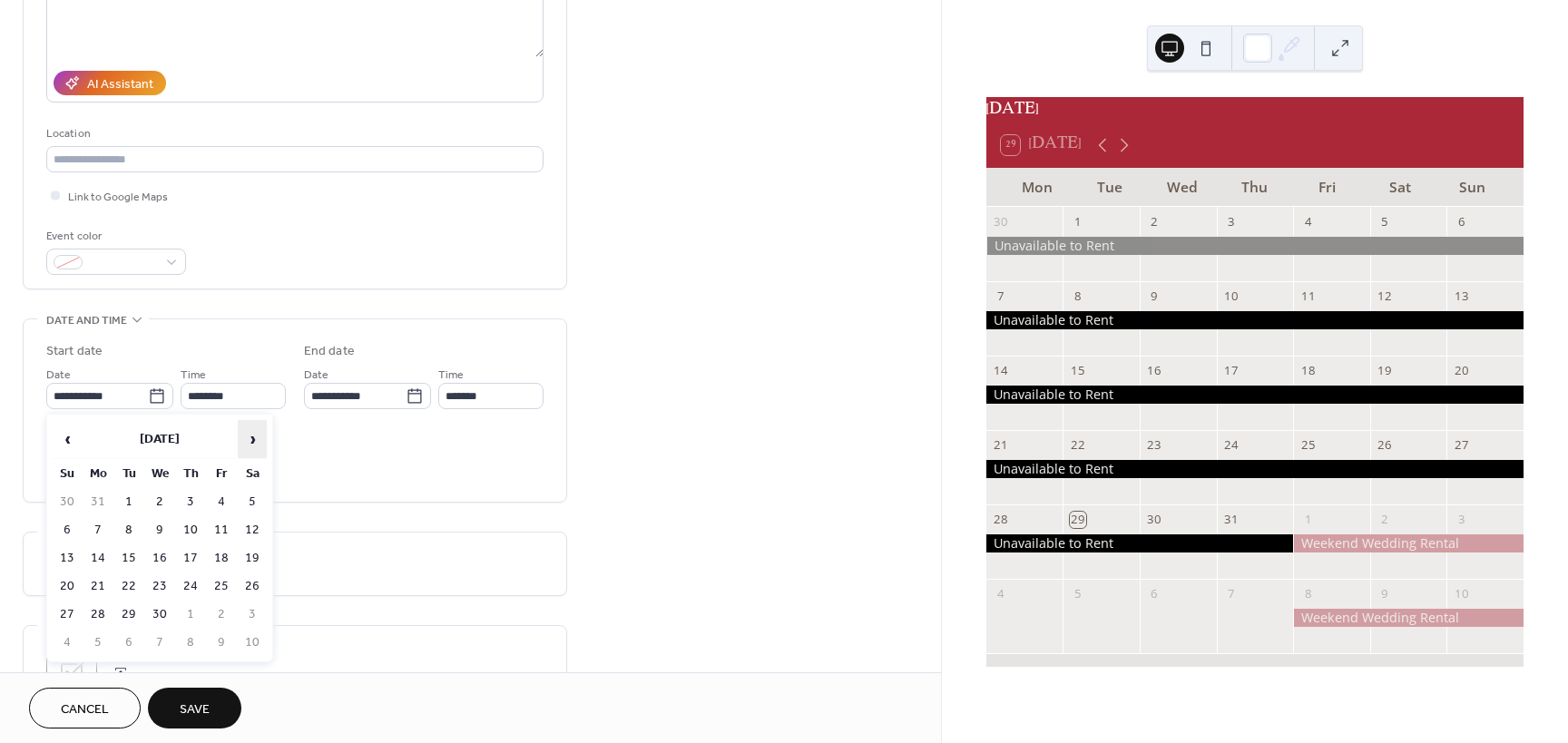 click on "›" at bounding box center (252, 439) 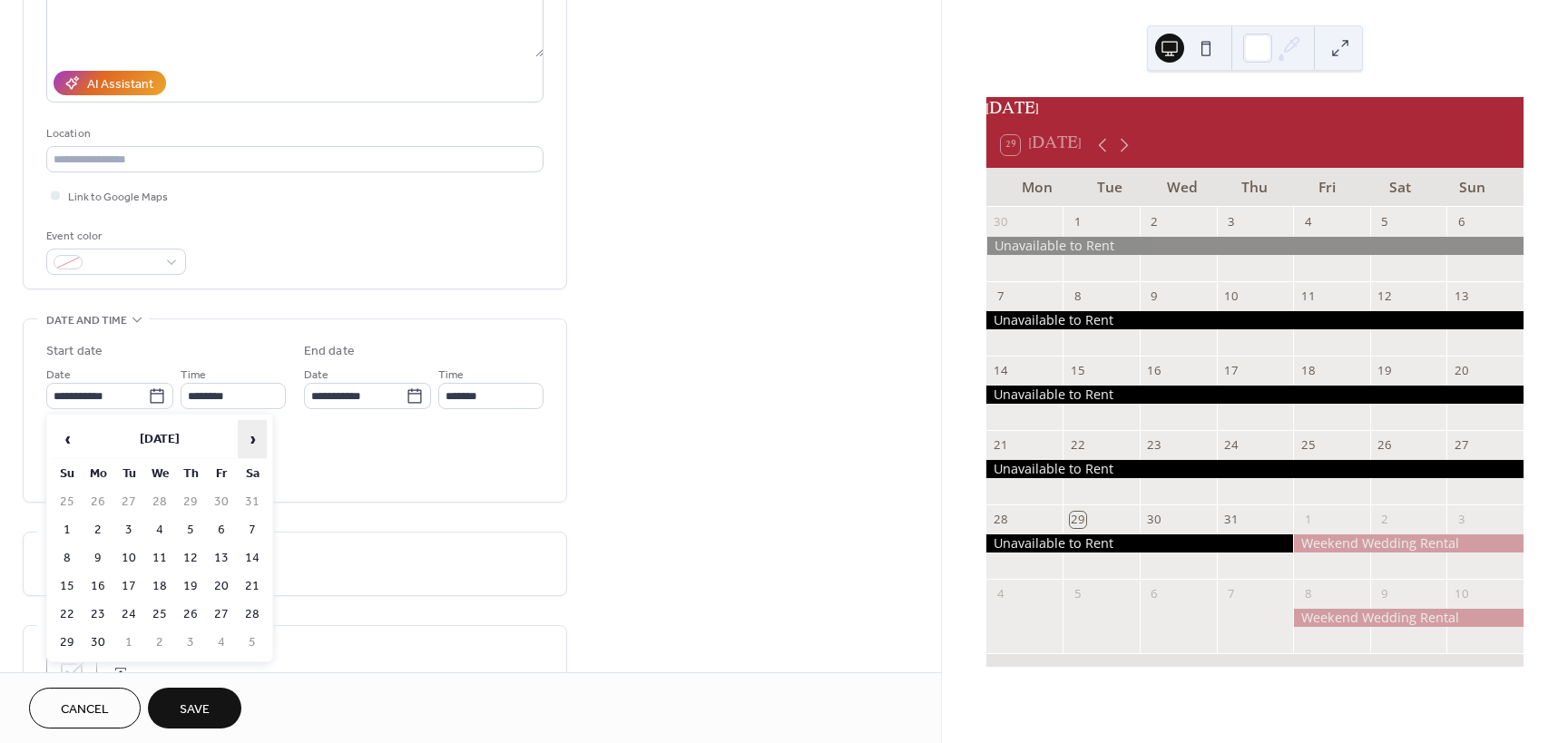 click on "›" at bounding box center (252, 439) 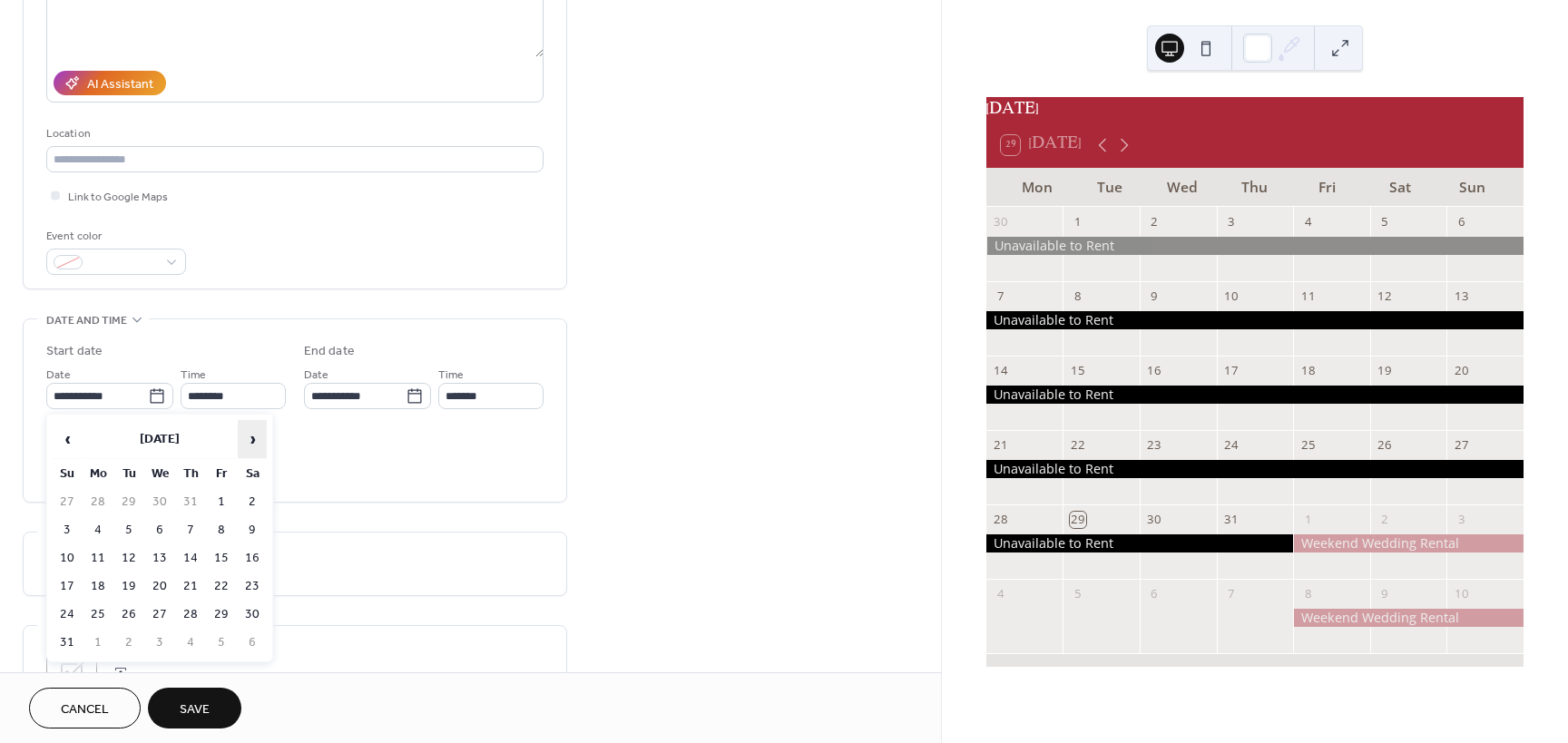 click on "›" at bounding box center (252, 439) 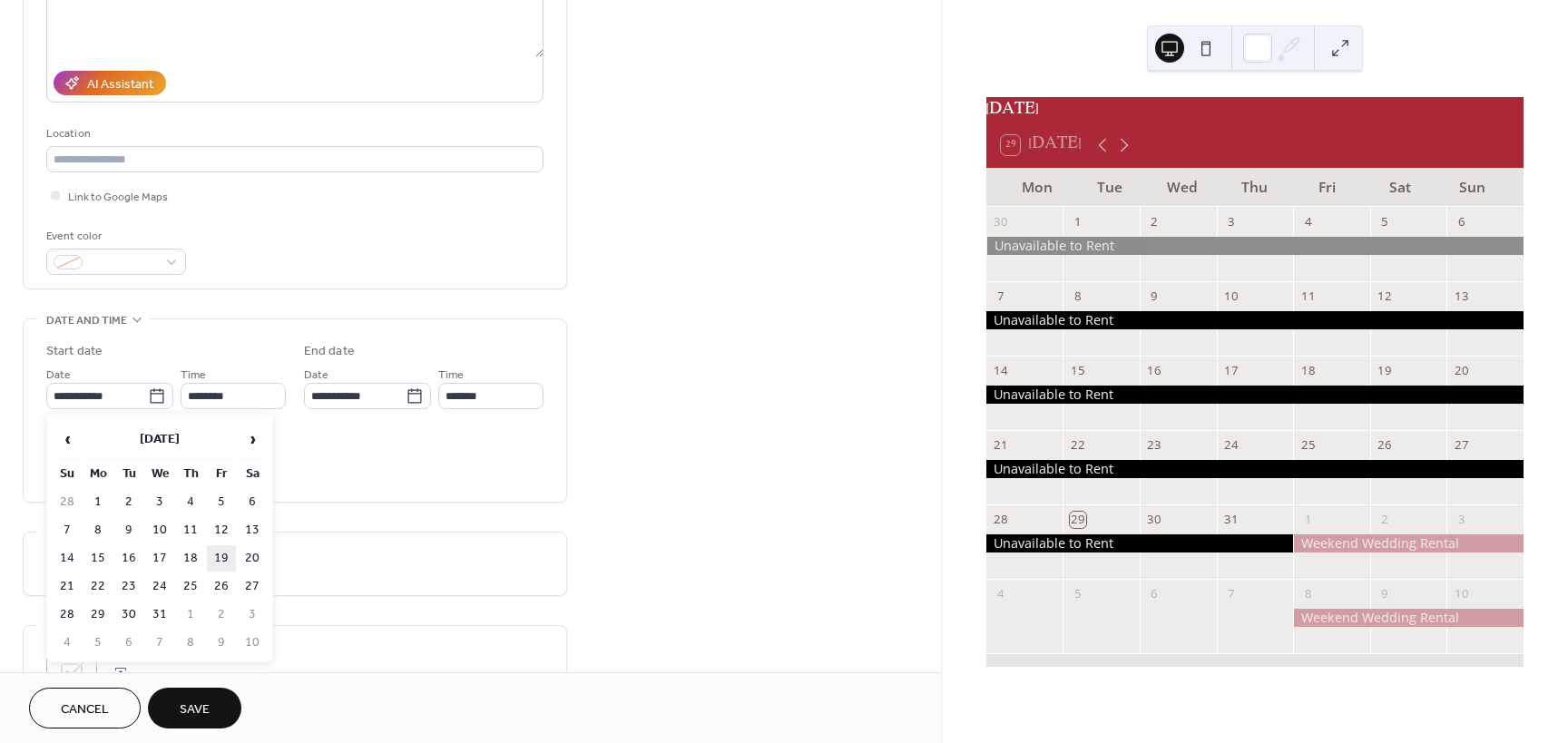 click on "19" at bounding box center [221, 558] 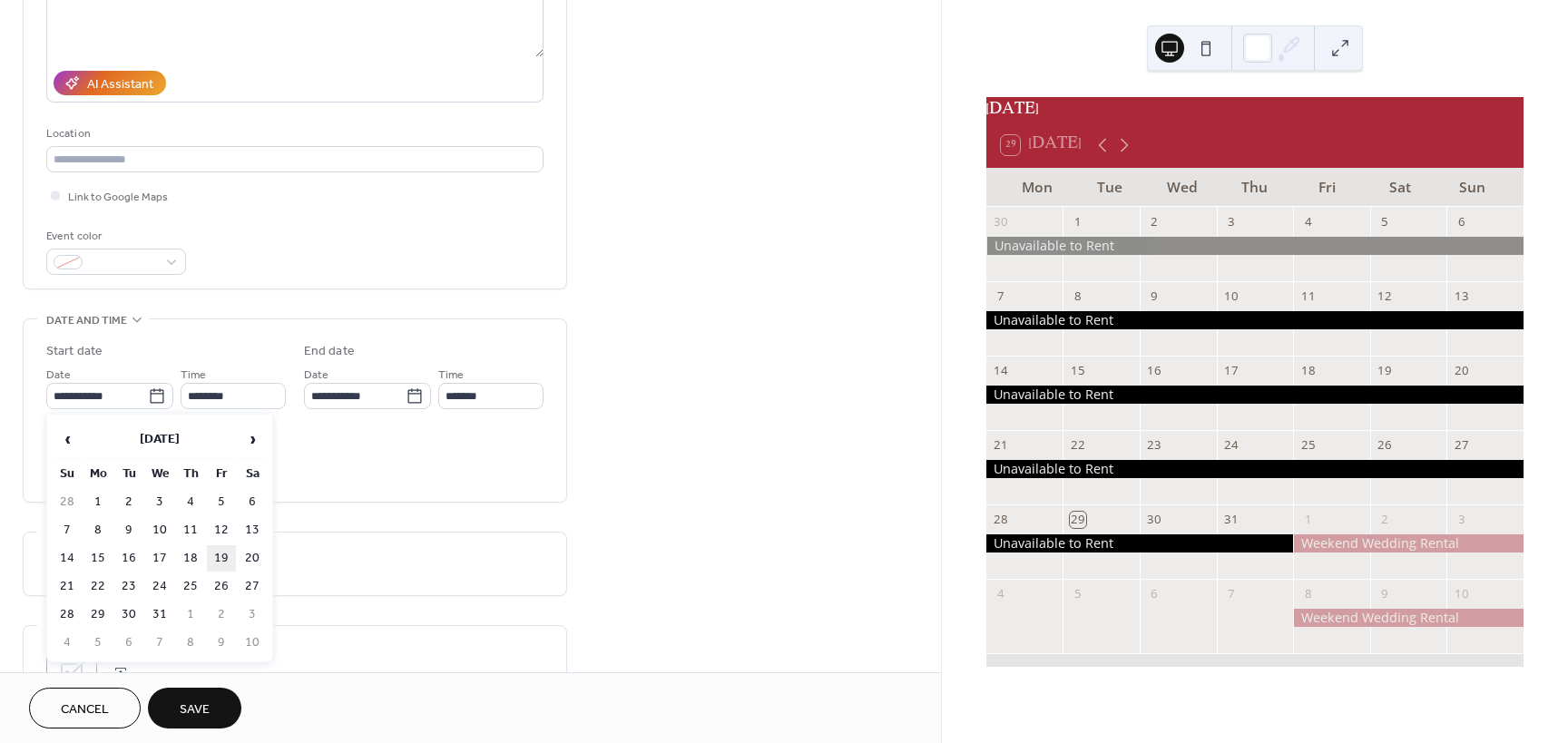 type on "**********" 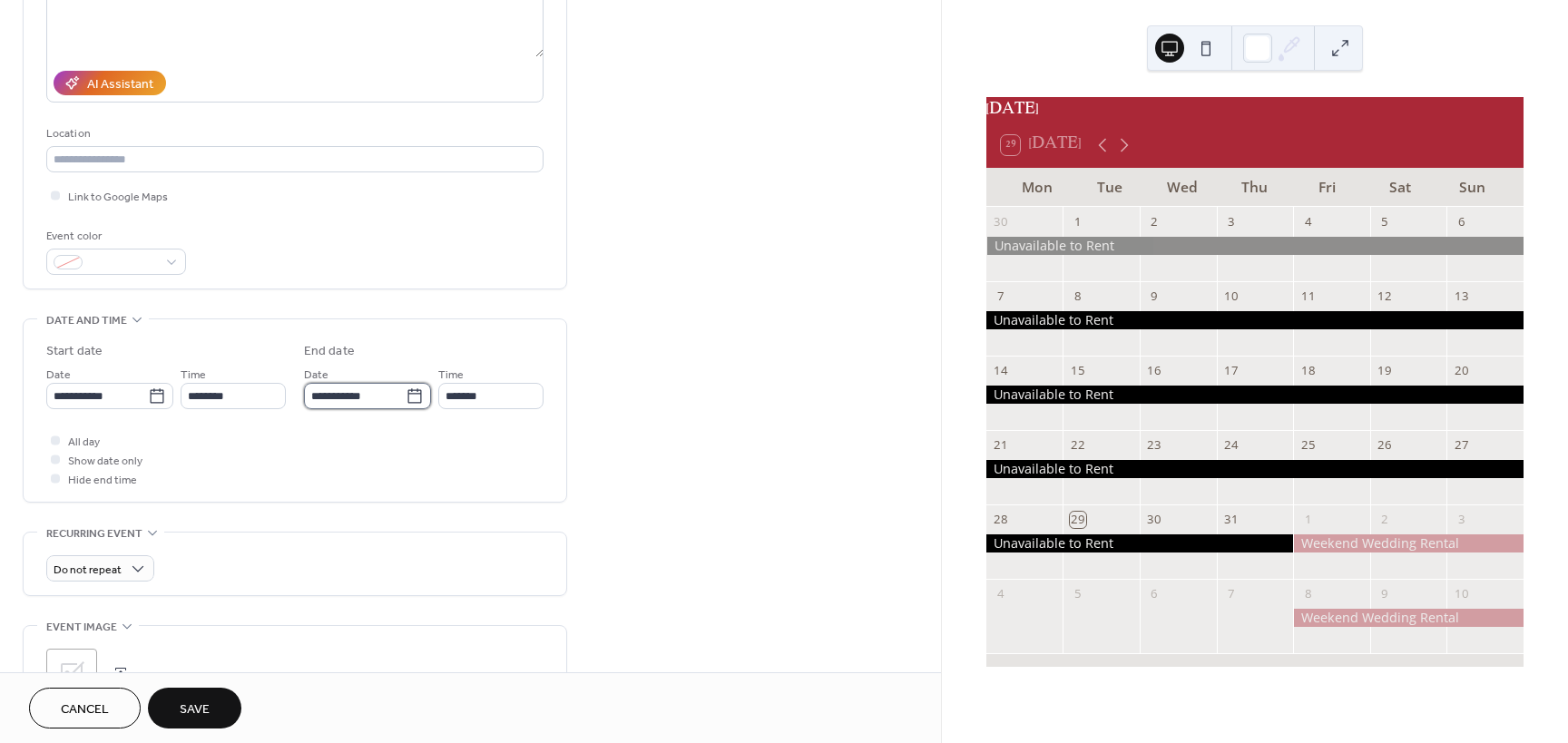 click on "**********" at bounding box center [355, 396] 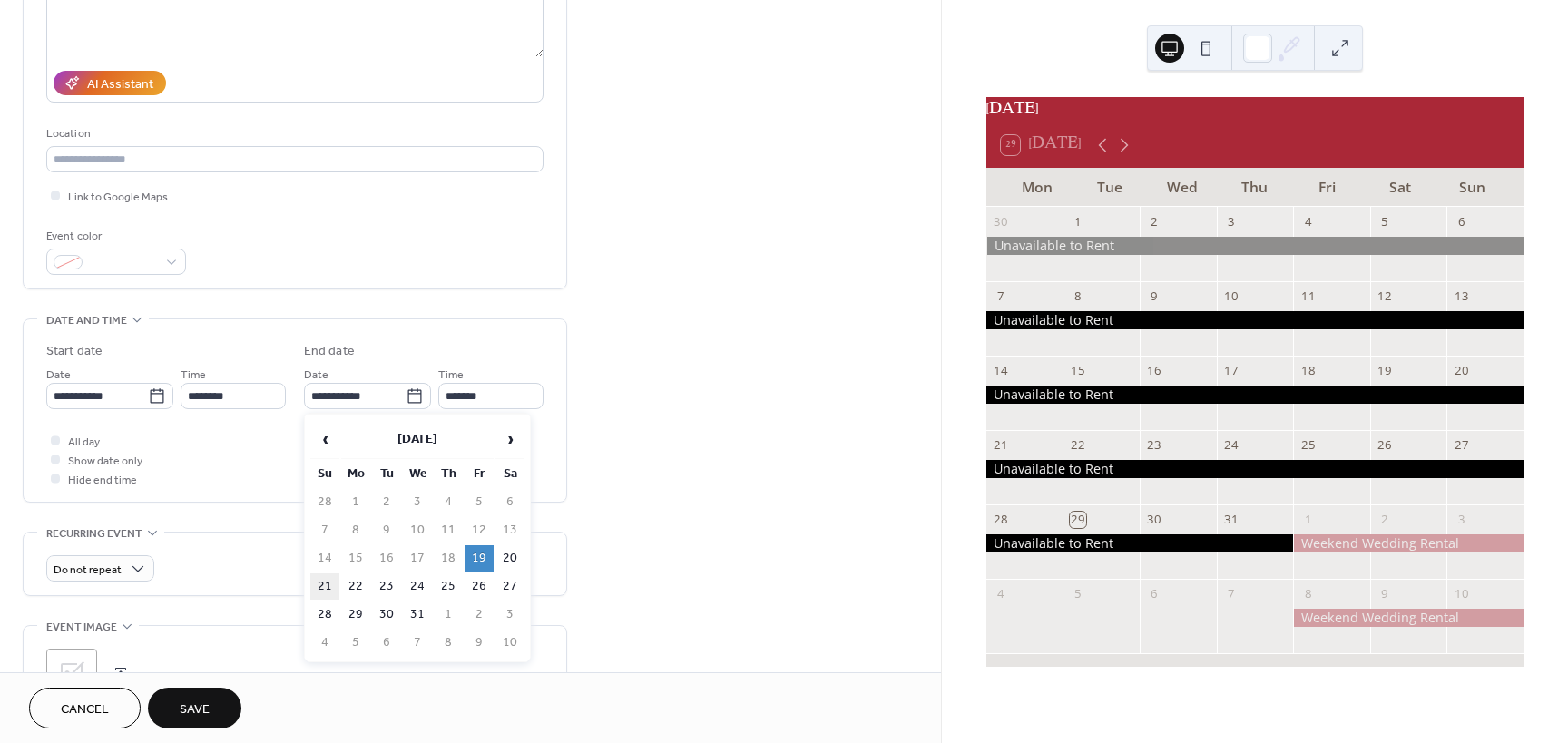 click on "21" at bounding box center [325, 586] 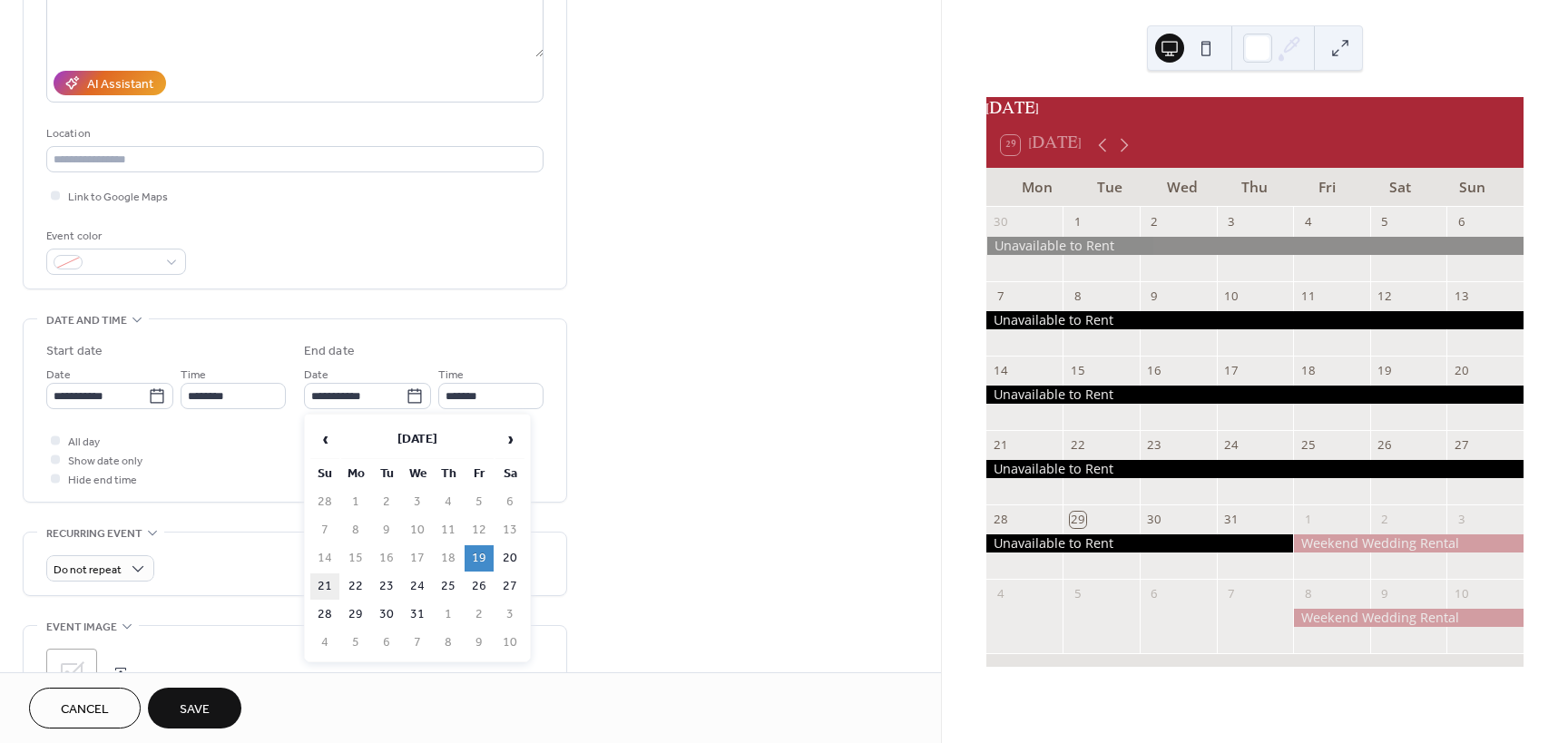 type on "**********" 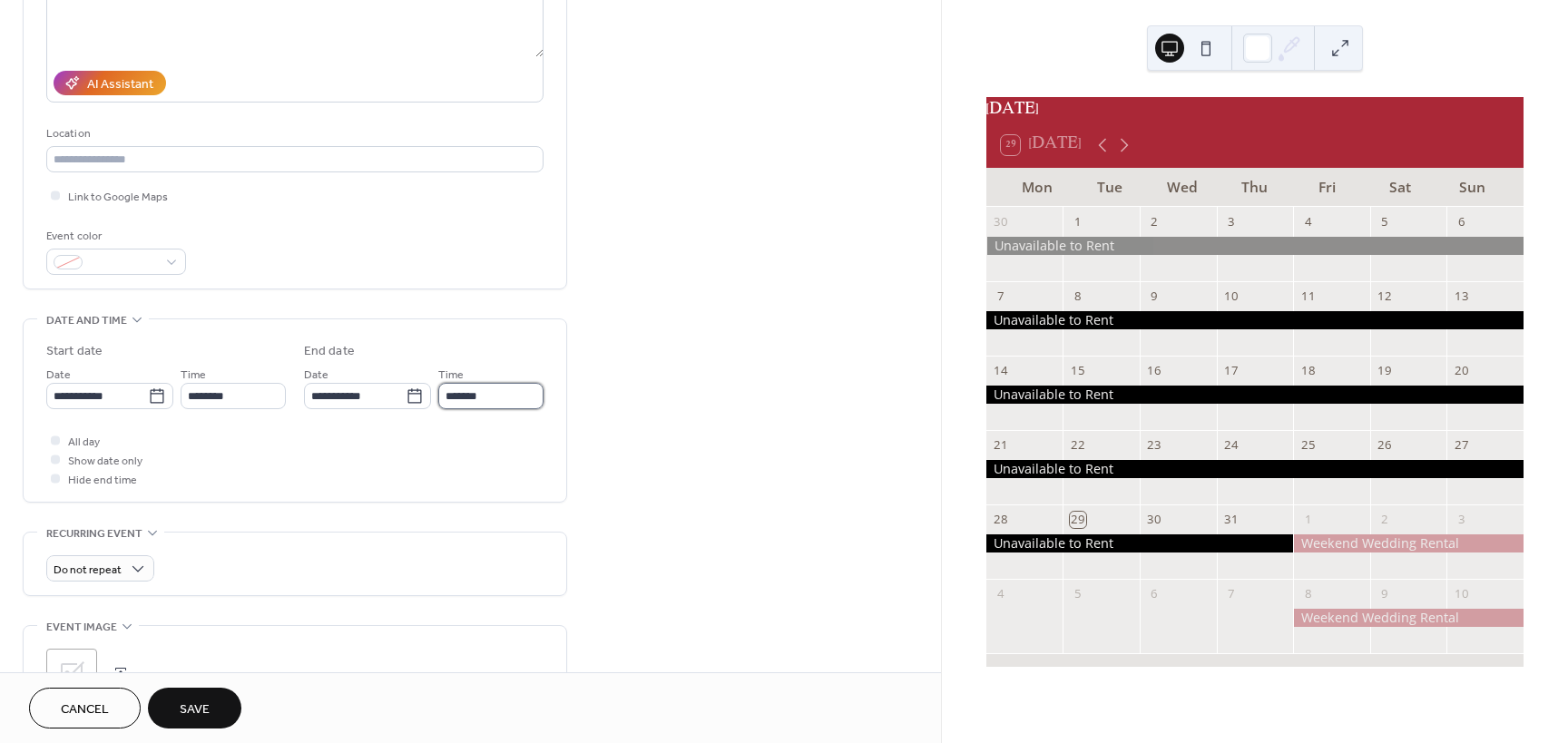click on "*******" at bounding box center (491, 396) 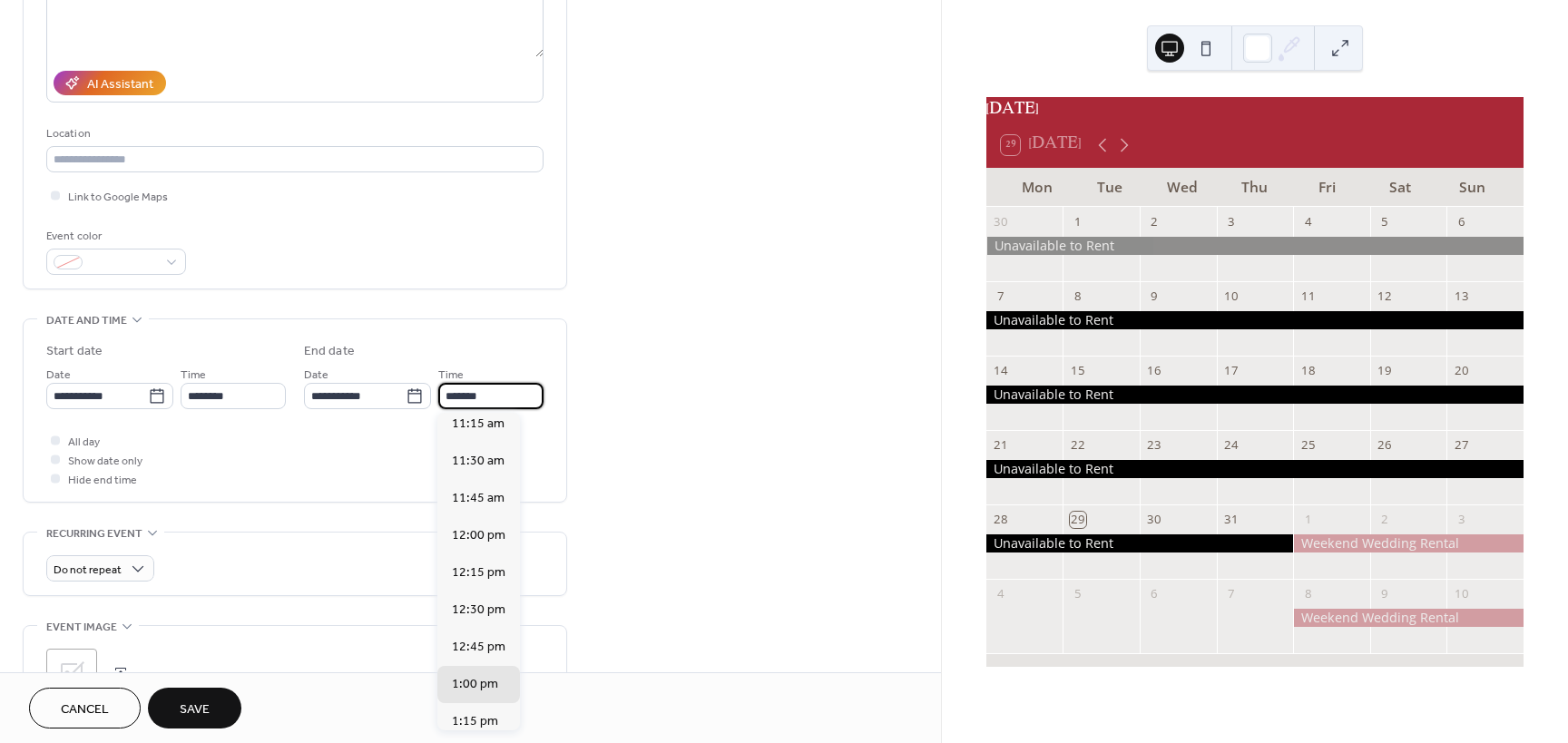 scroll, scrollTop: 1662, scrollLeft: 0, axis: vertical 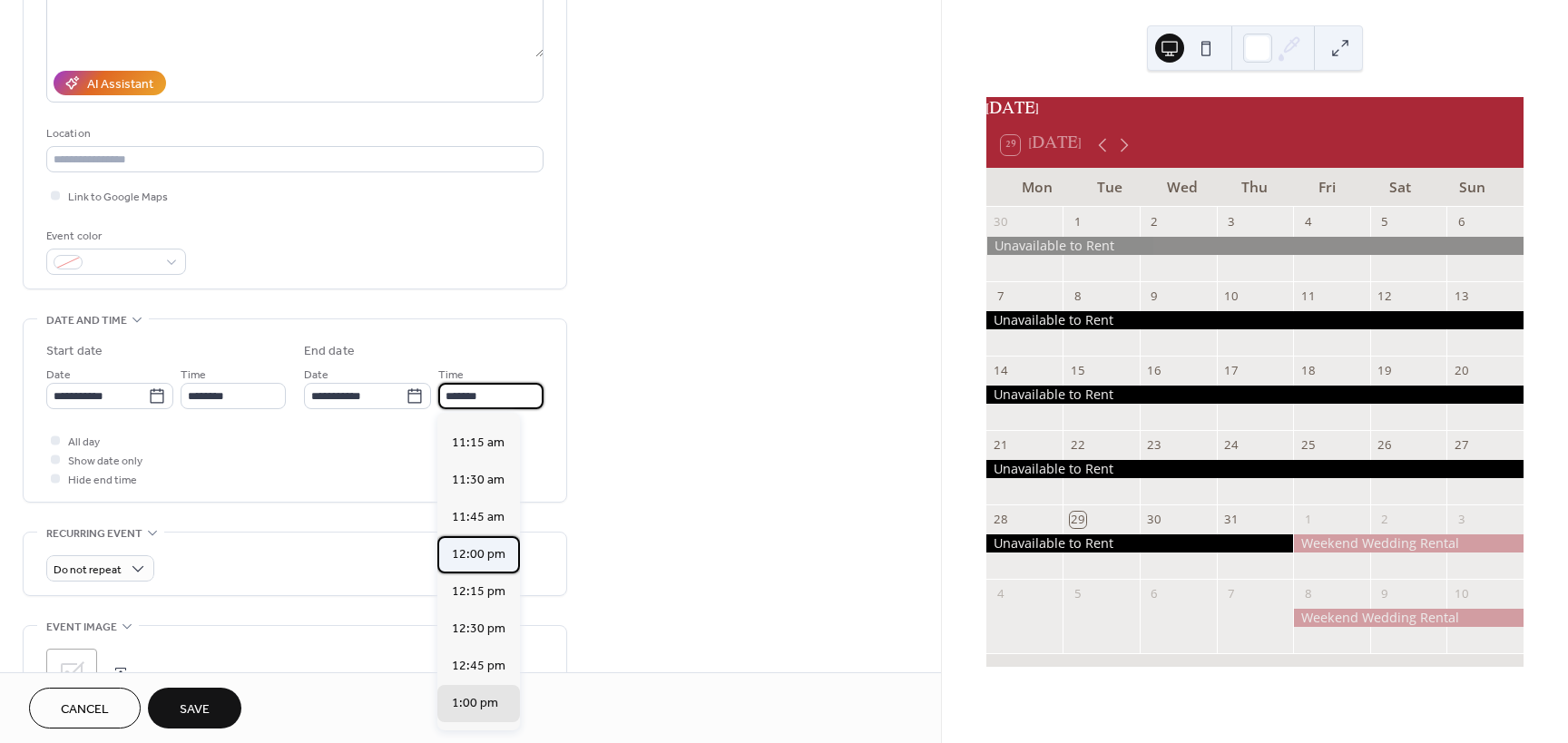 click on "12:00 pm" at bounding box center (478, 554) 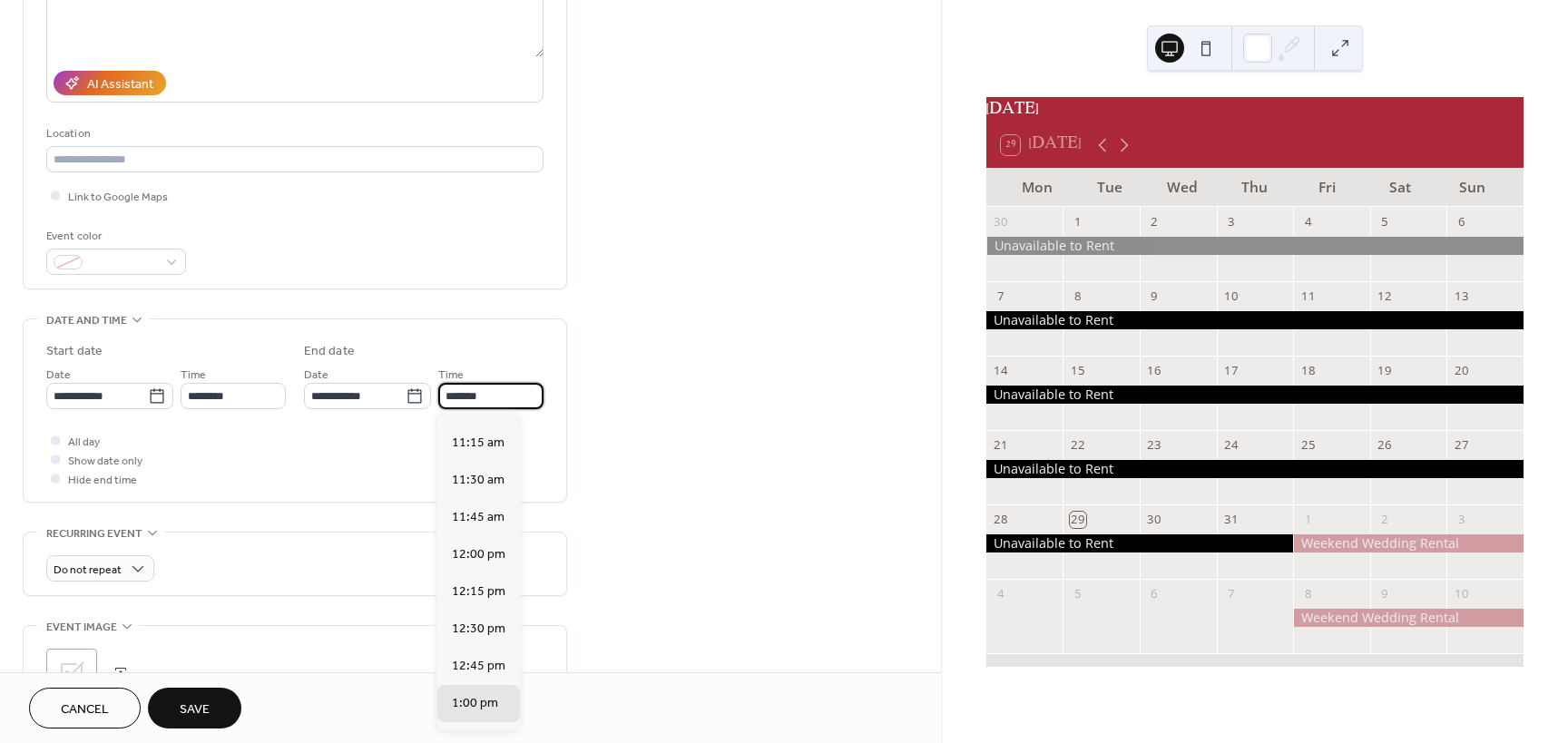 type on "********" 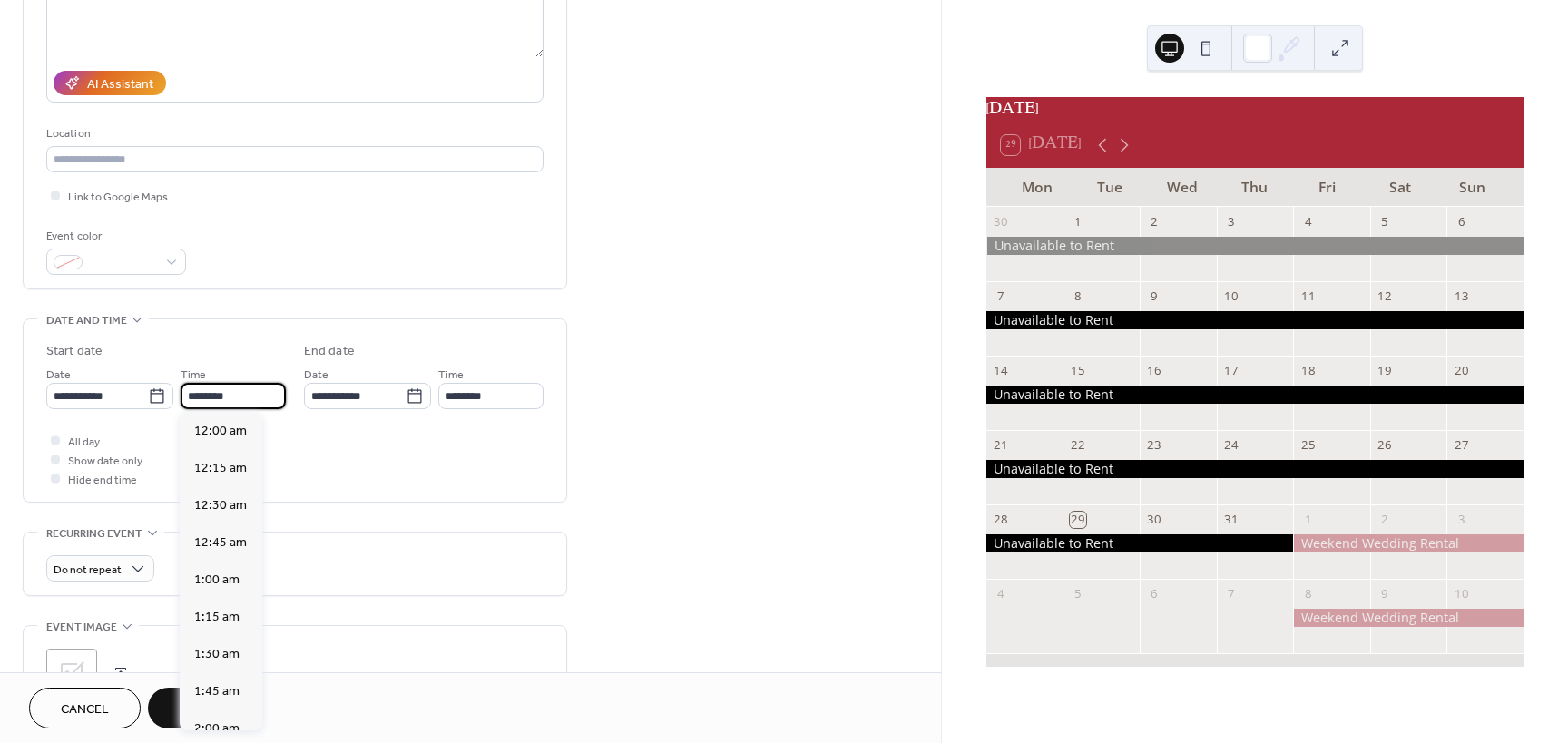 click on "********" at bounding box center (233, 396) 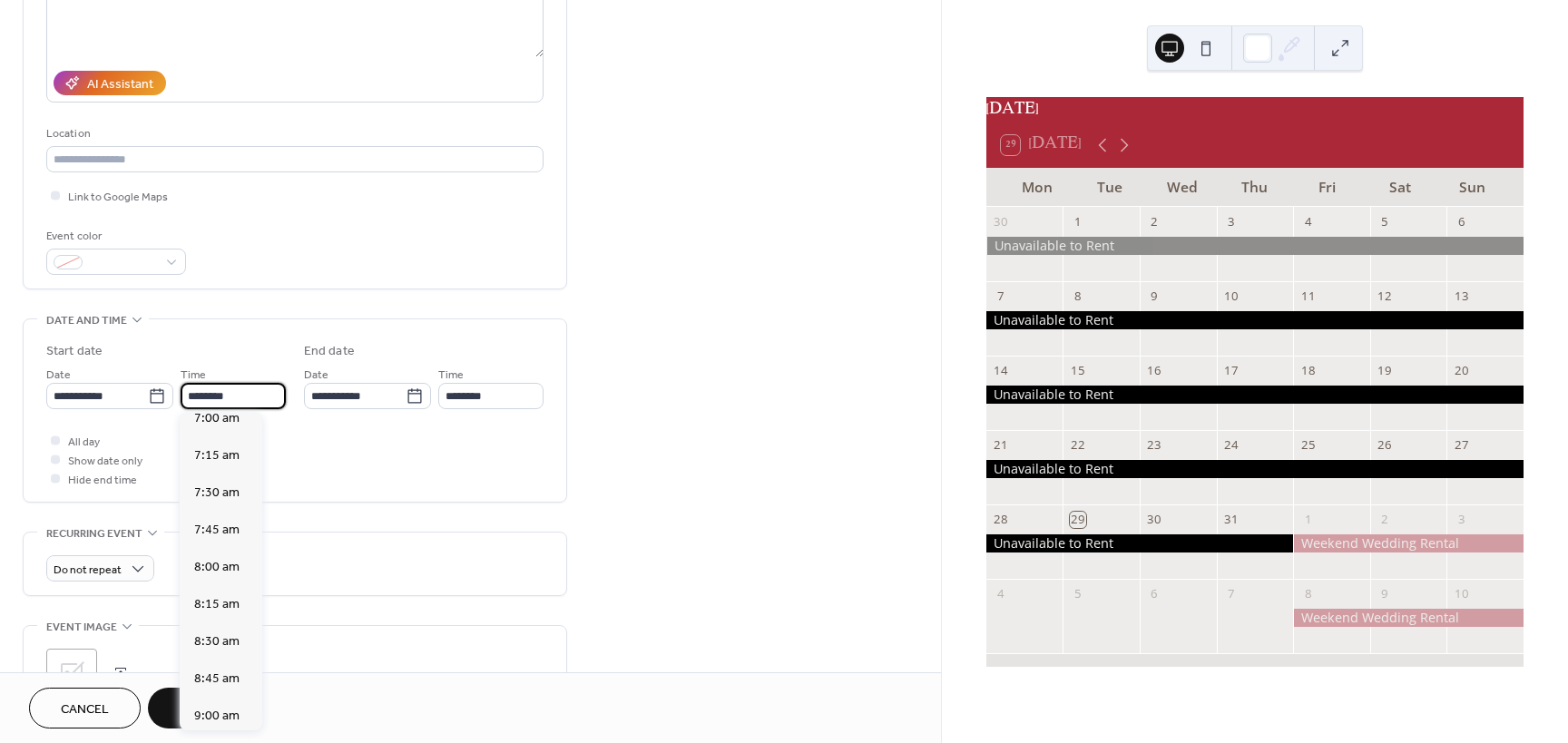 scroll, scrollTop: 1060, scrollLeft: 0, axis: vertical 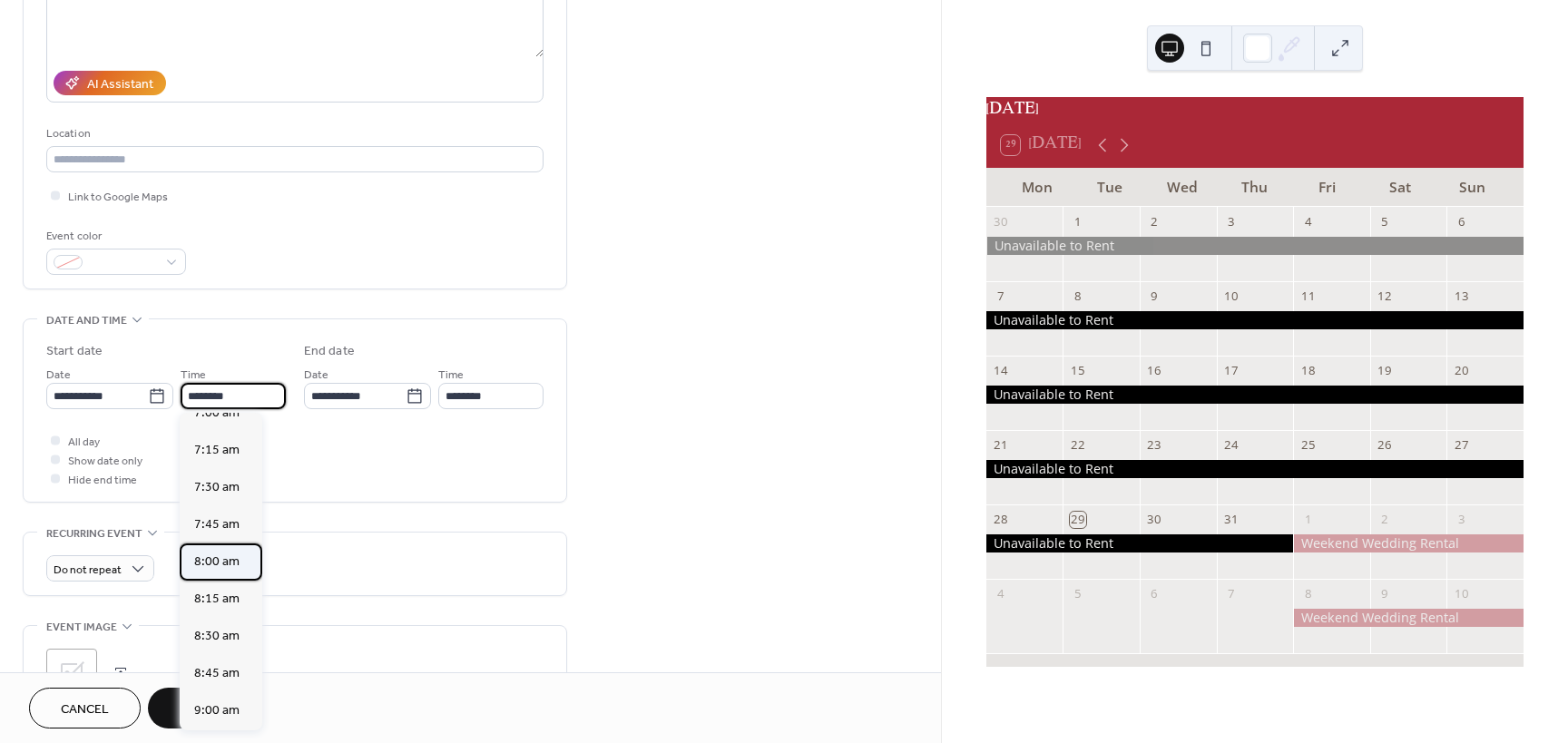 click on "8:00 am" at bounding box center [217, 562] 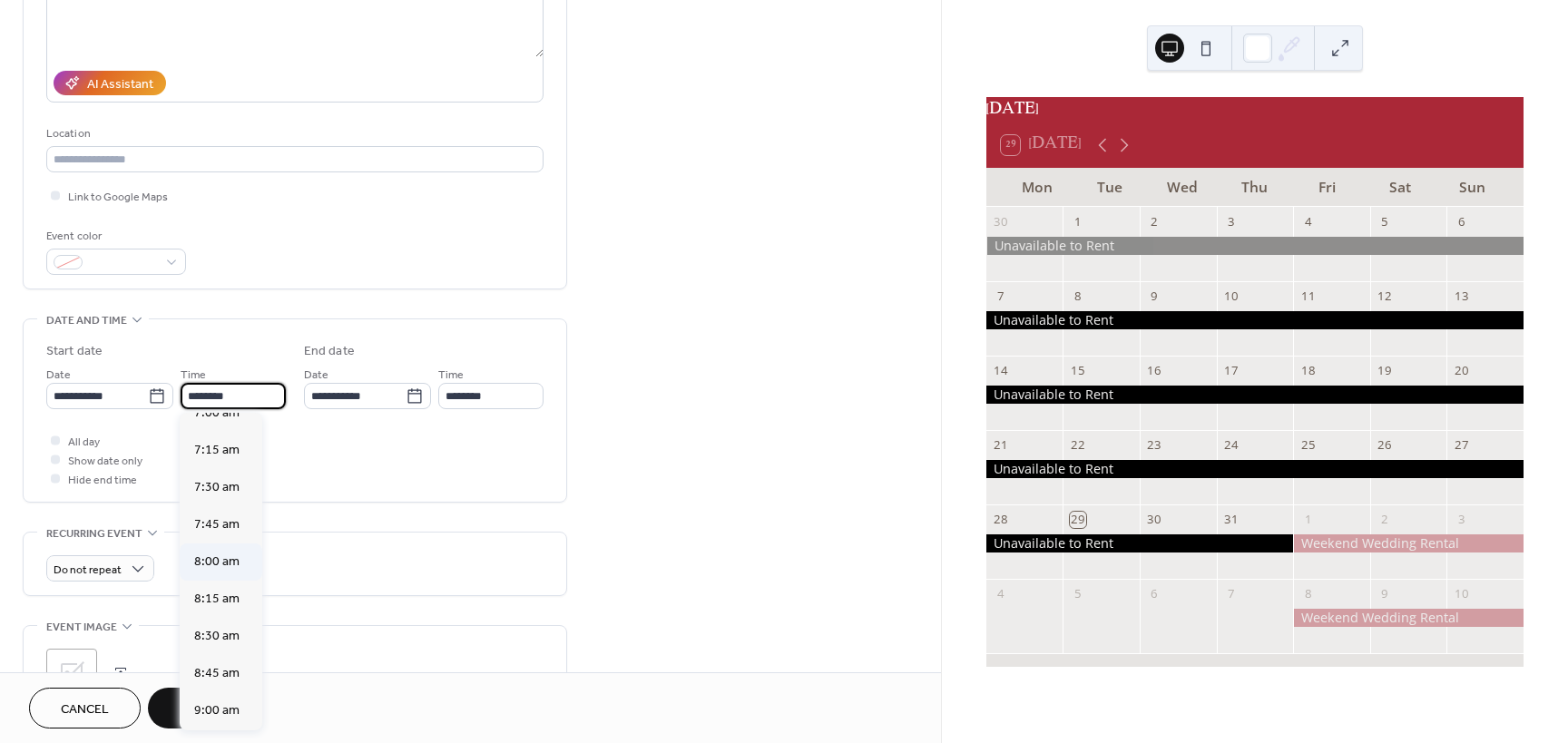 type on "*******" 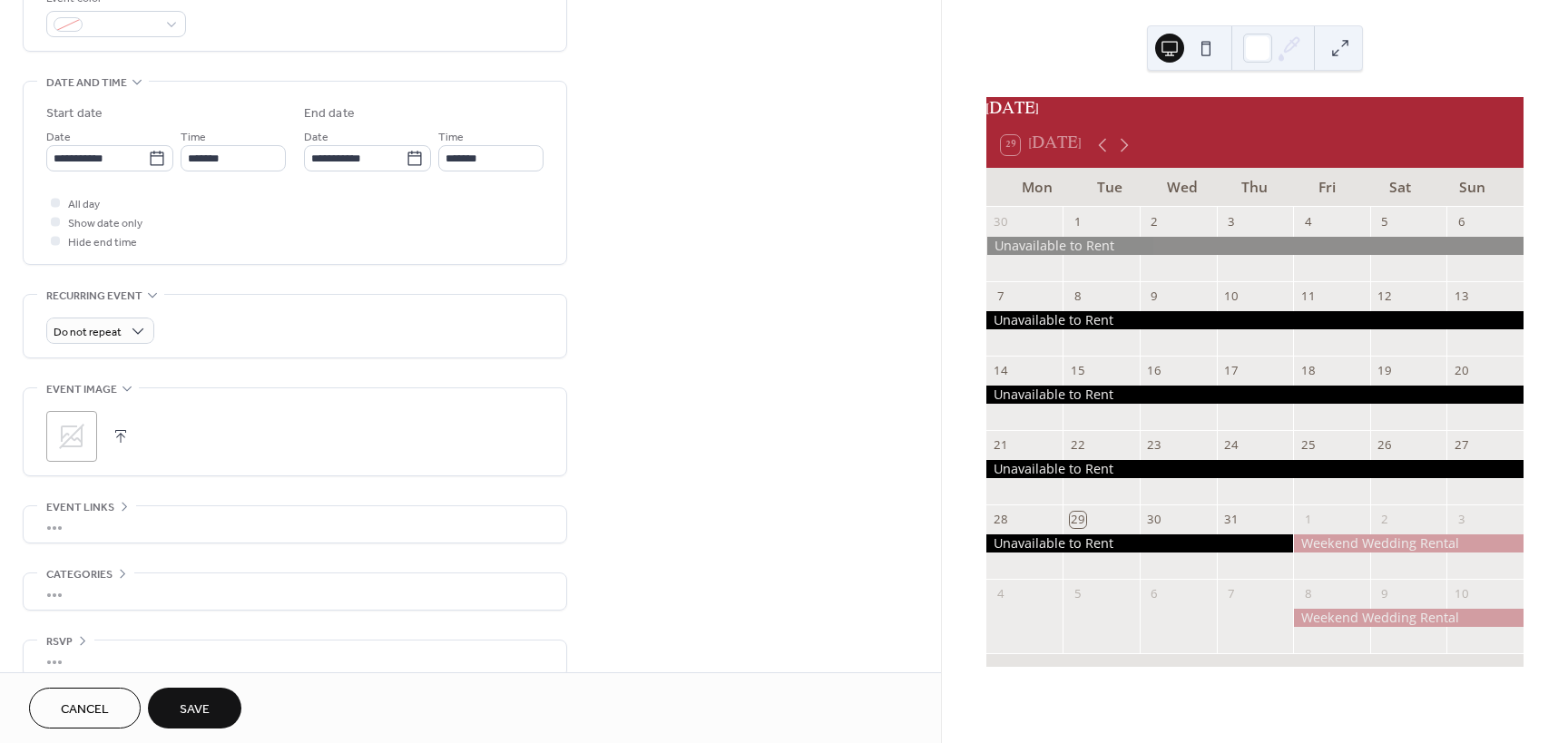 scroll, scrollTop: 533, scrollLeft: 0, axis: vertical 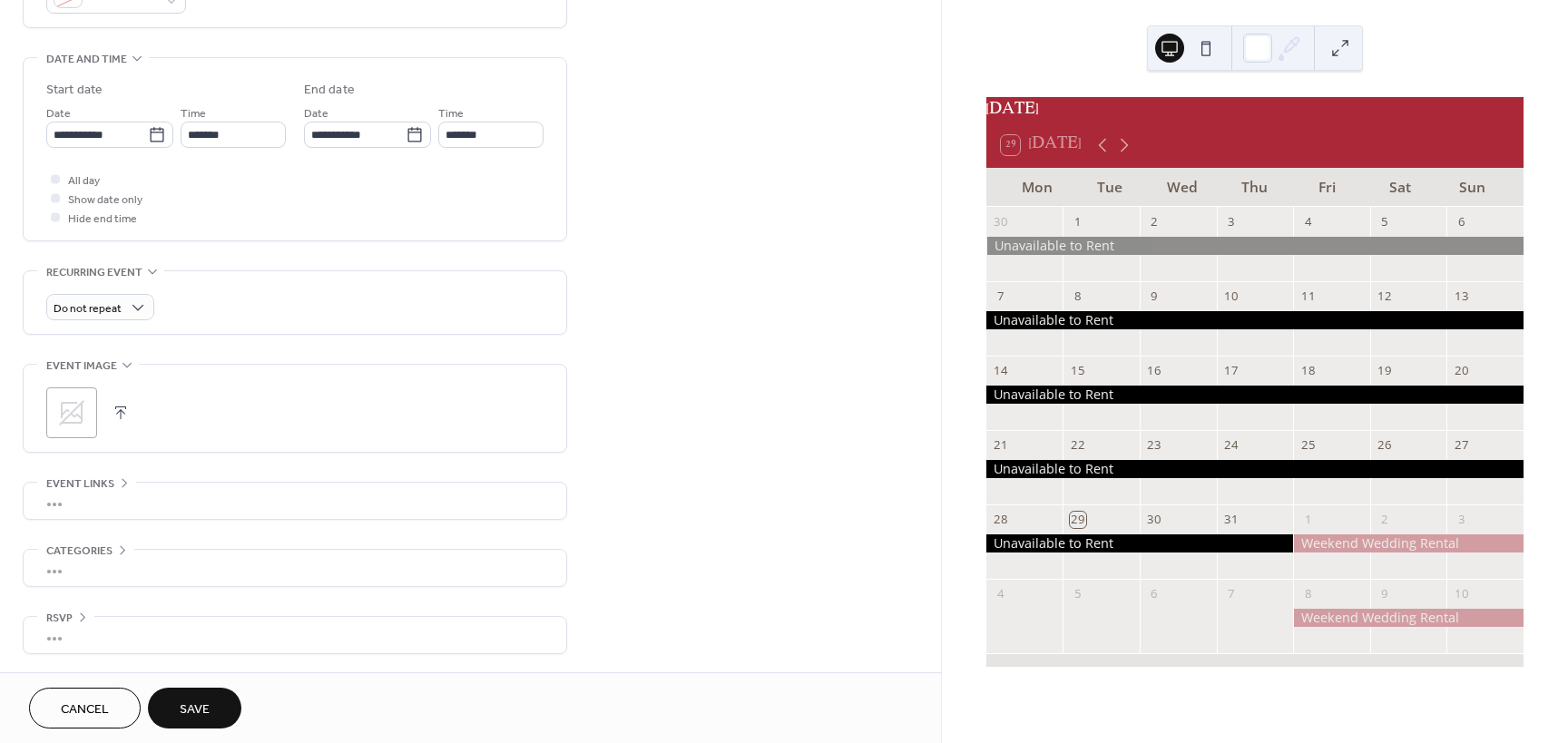 click on "Save" at bounding box center (194, 709) 